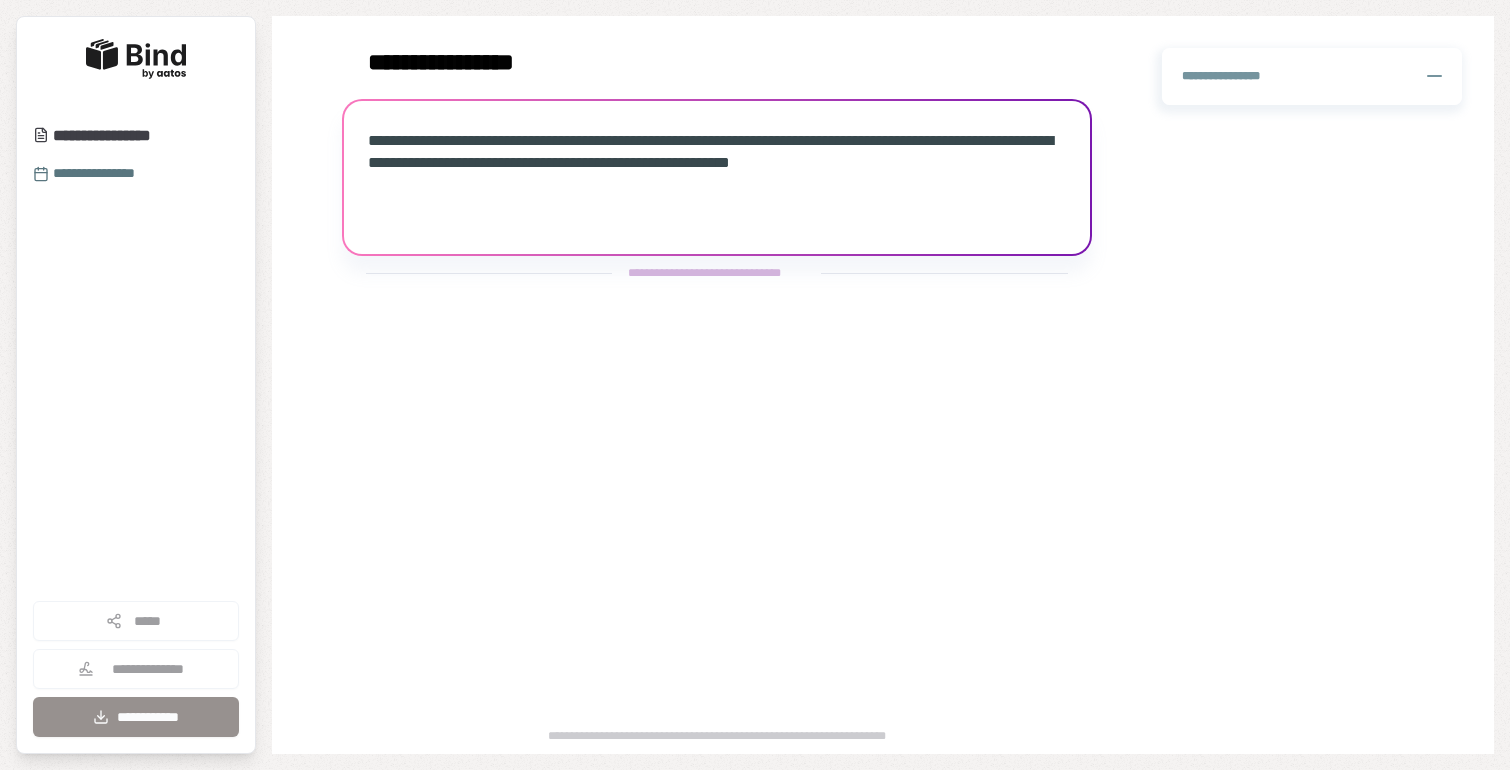 scroll, scrollTop: 0, scrollLeft: 0, axis: both 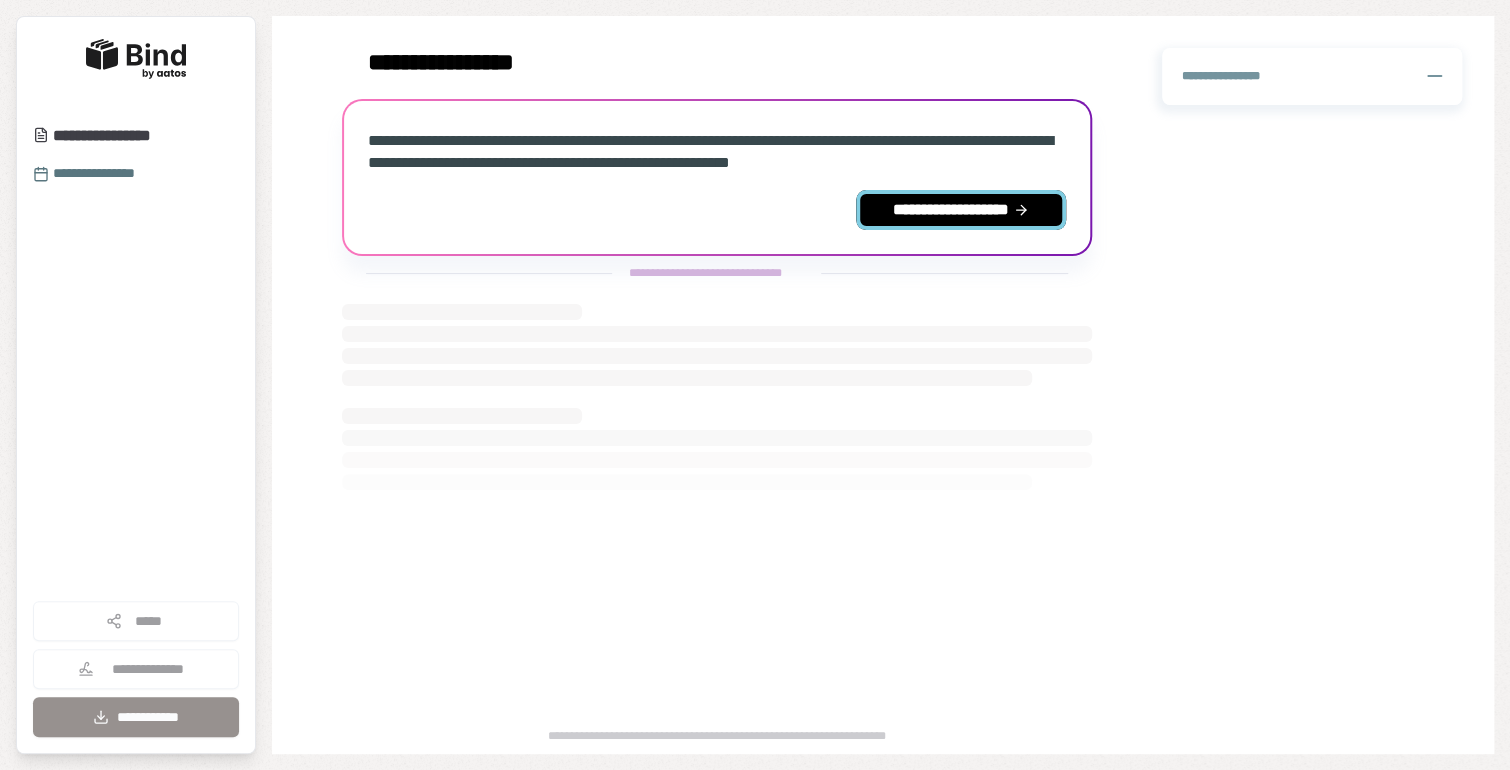 click on "**********" at bounding box center [961, 210] 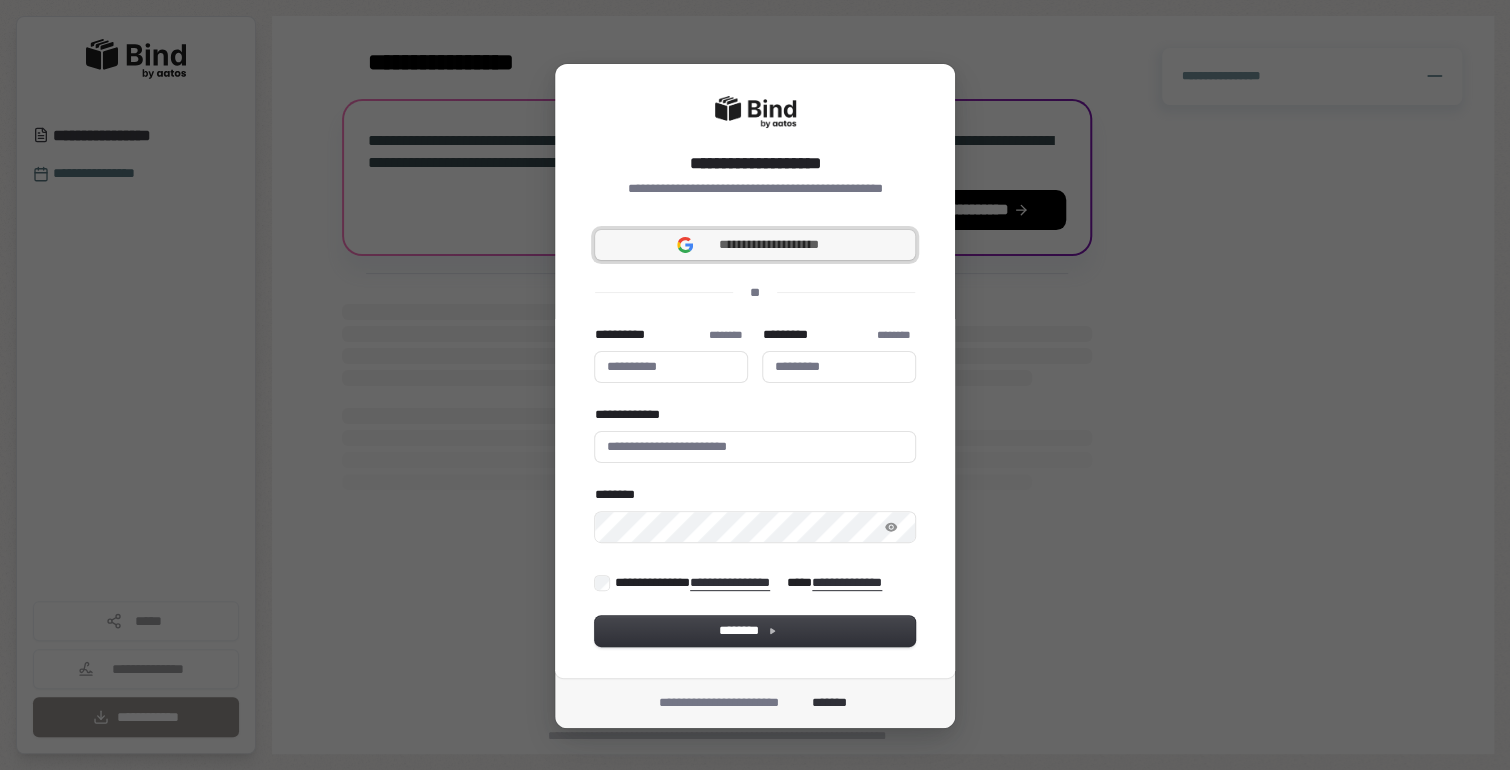 click on "**********" at bounding box center (769, 245) 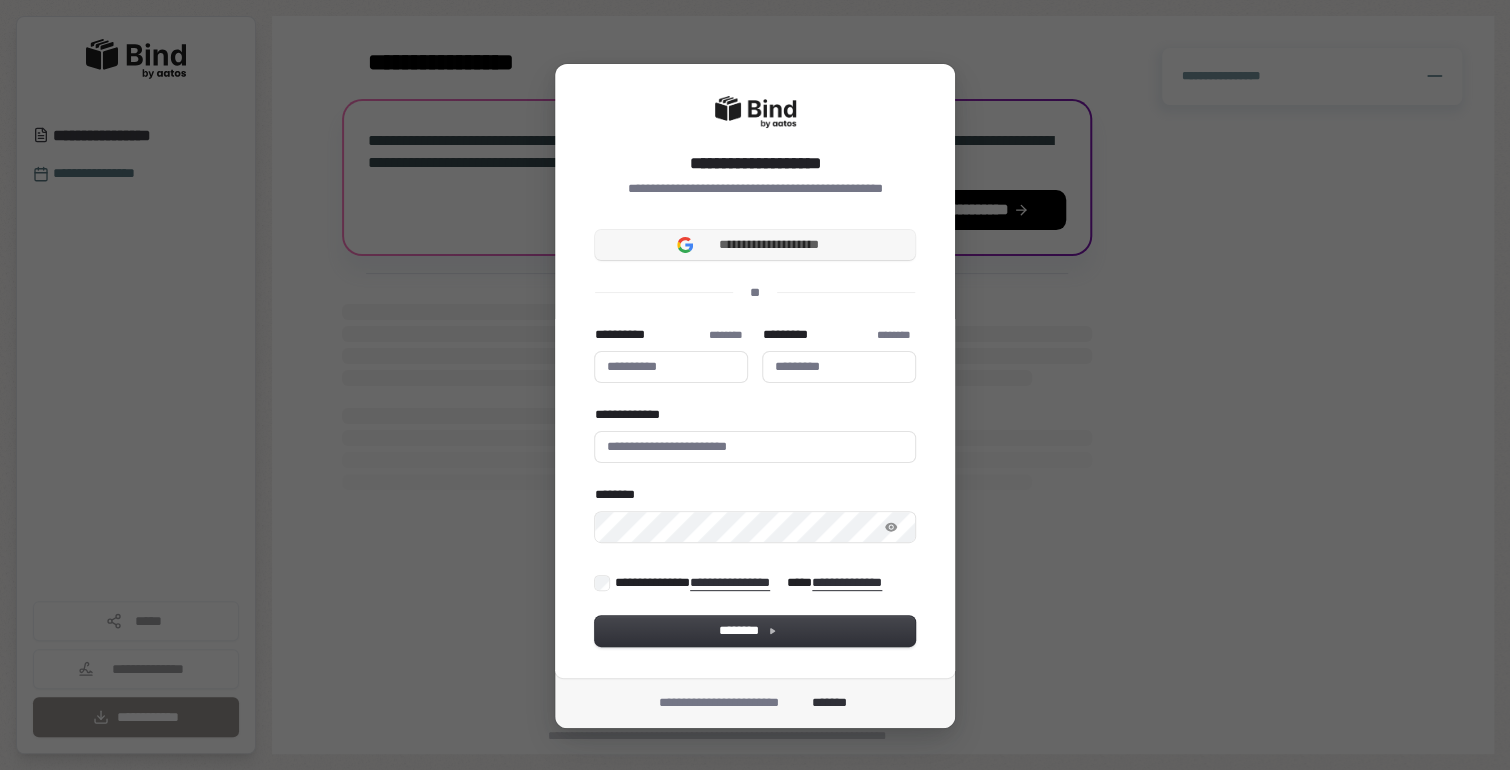 type 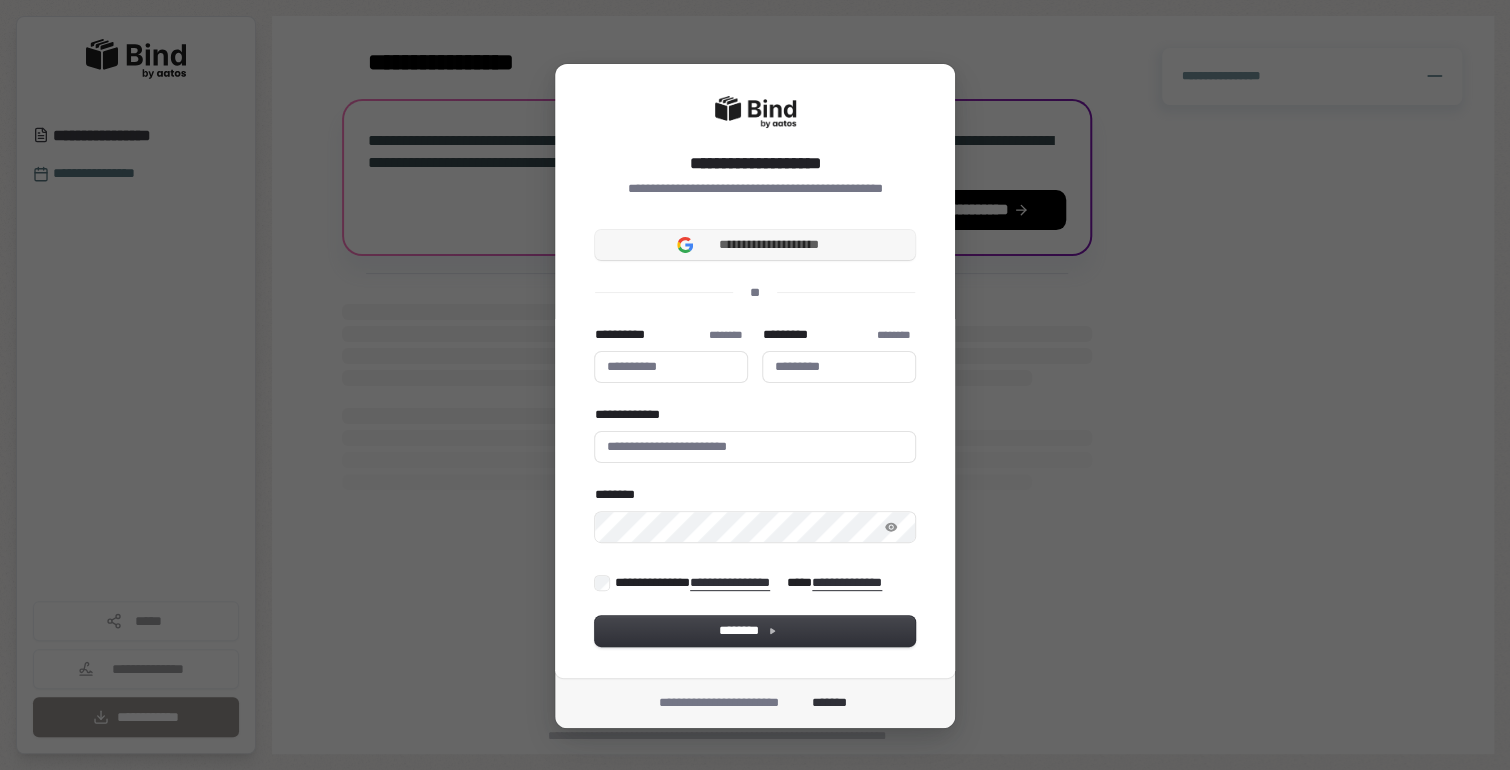 type 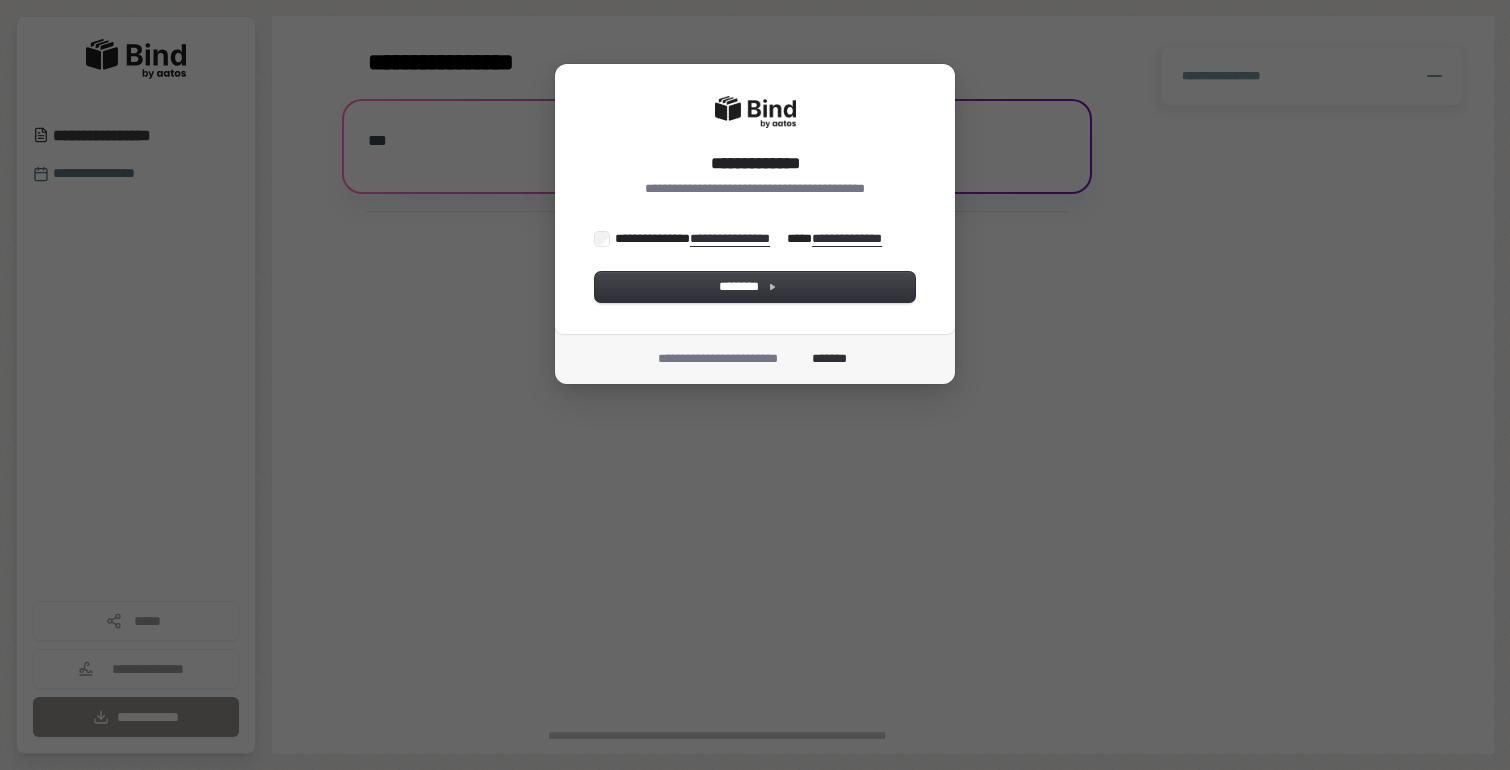 scroll, scrollTop: 0, scrollLeft: 0, axis: both 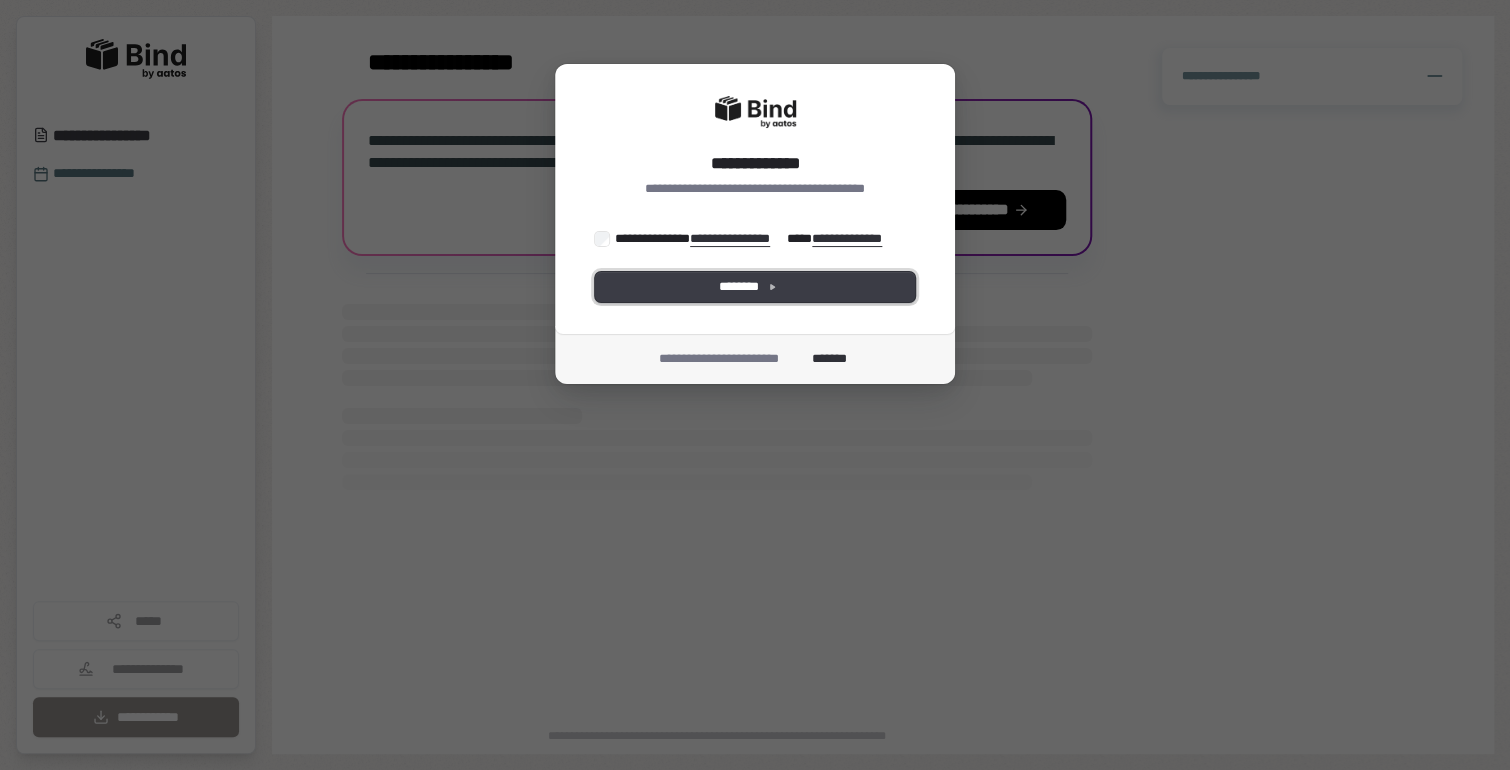 click on "********" at bounding box center [755, 287] 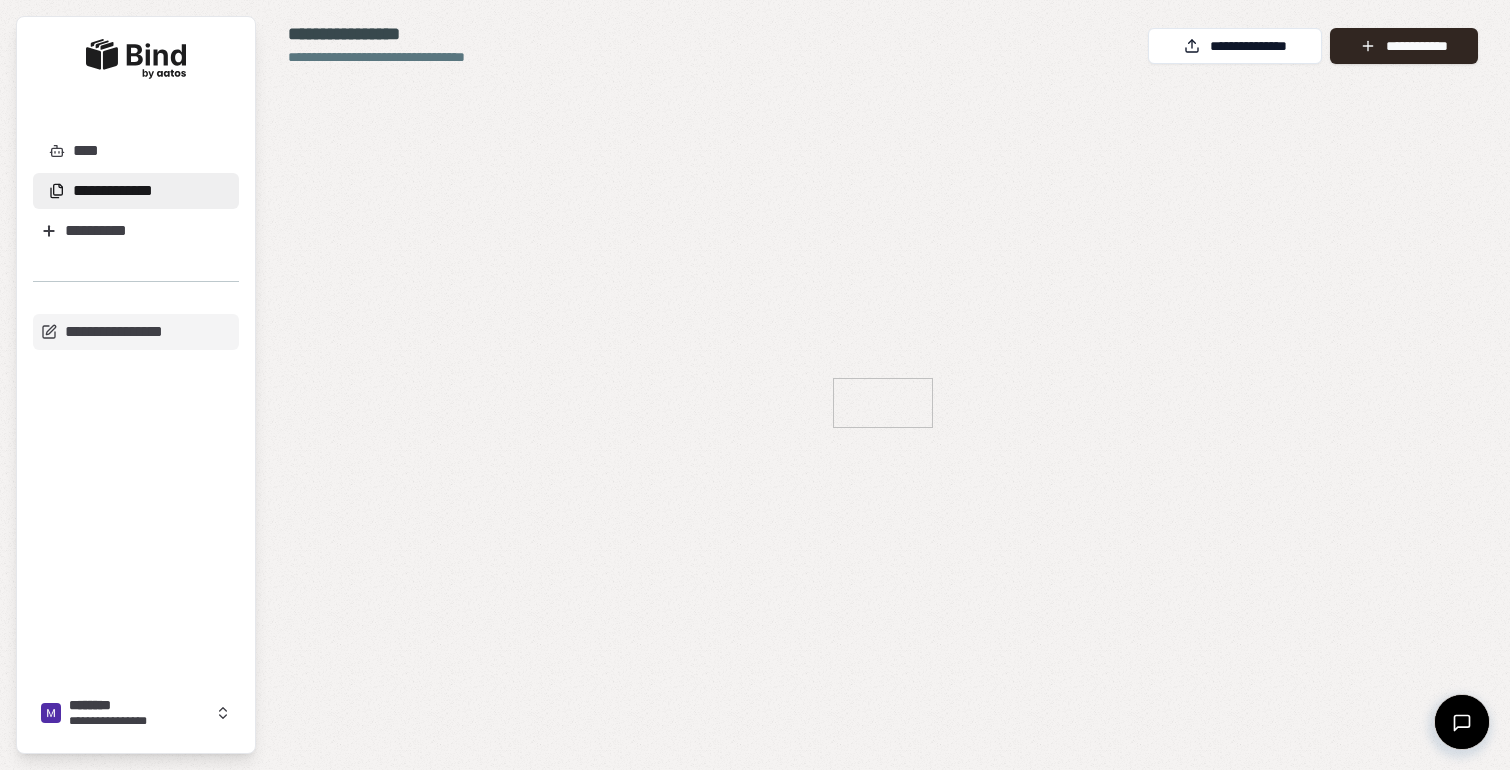scroll, scrollTop: 0, scrollLeft: 0, axis: both 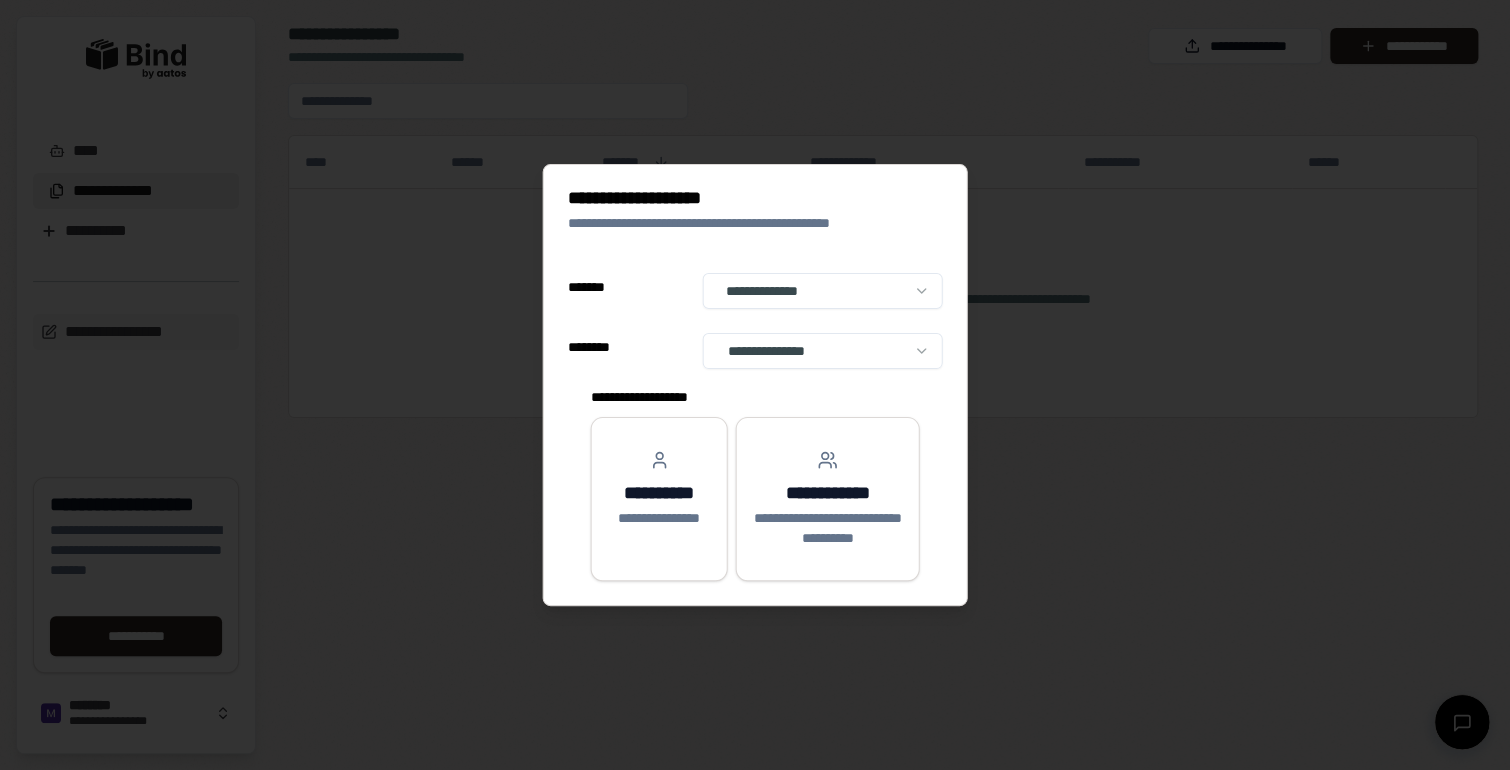 select on "**" 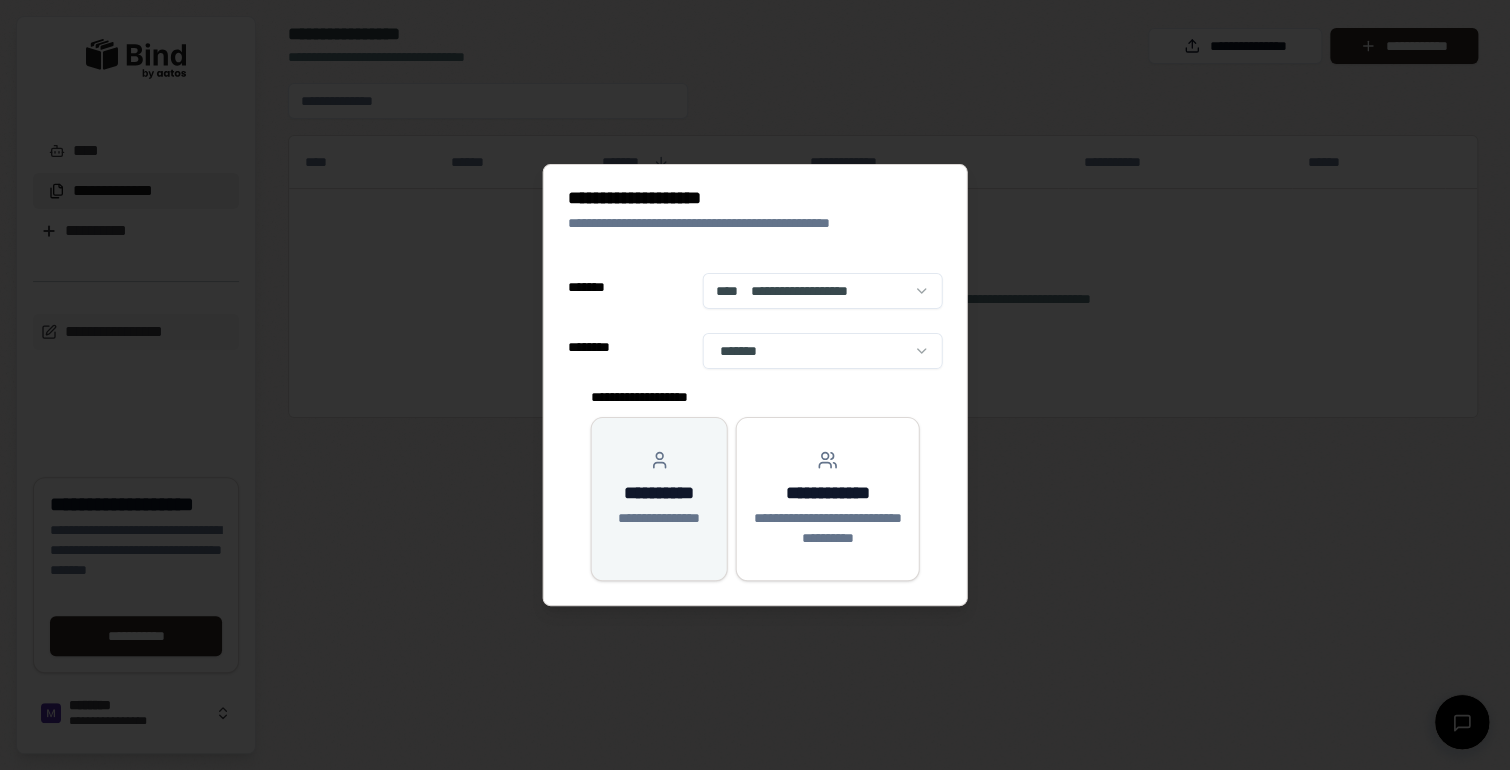 click on "**********" at bounding box center [659, 518] 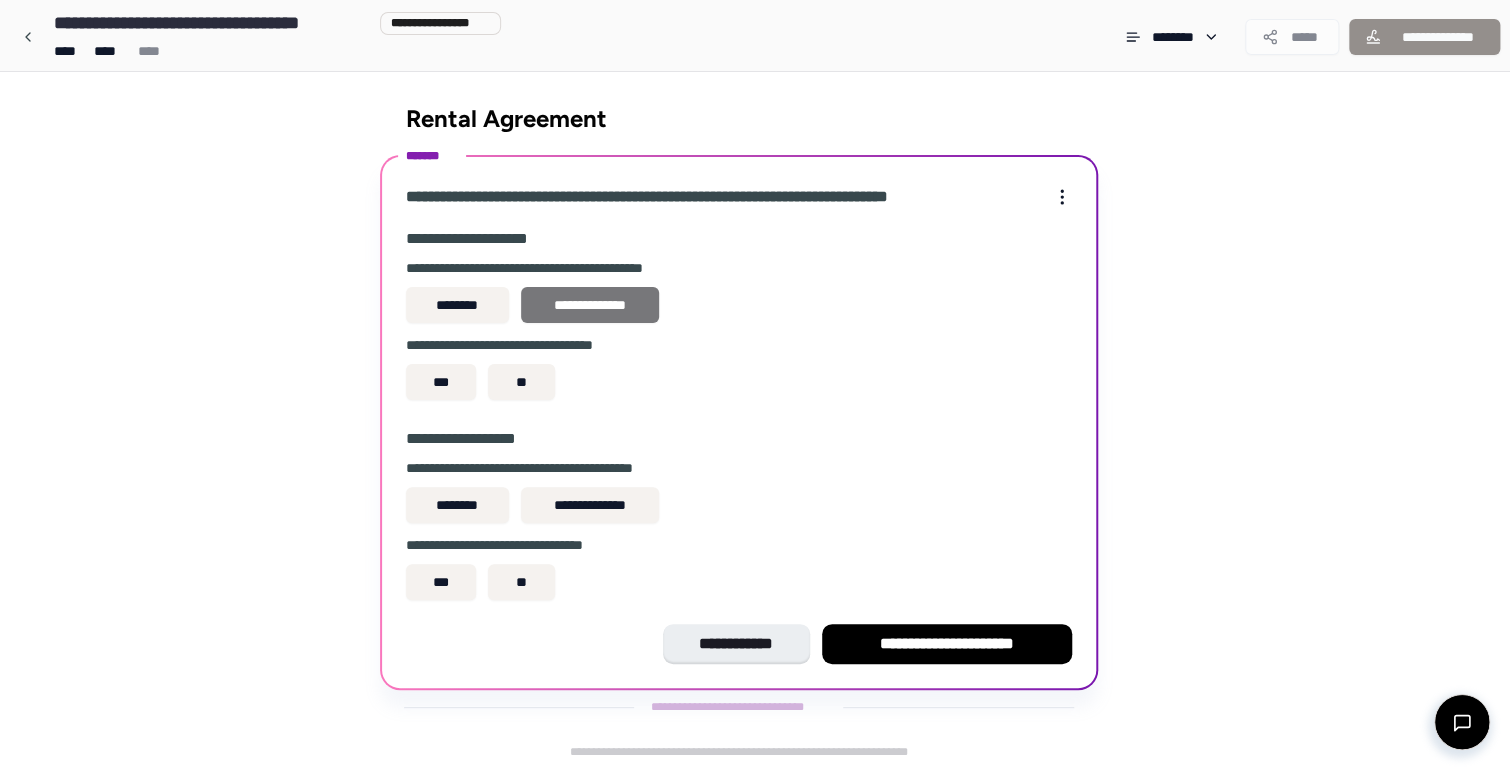 click on "**********" at bounding box center (590, 305) 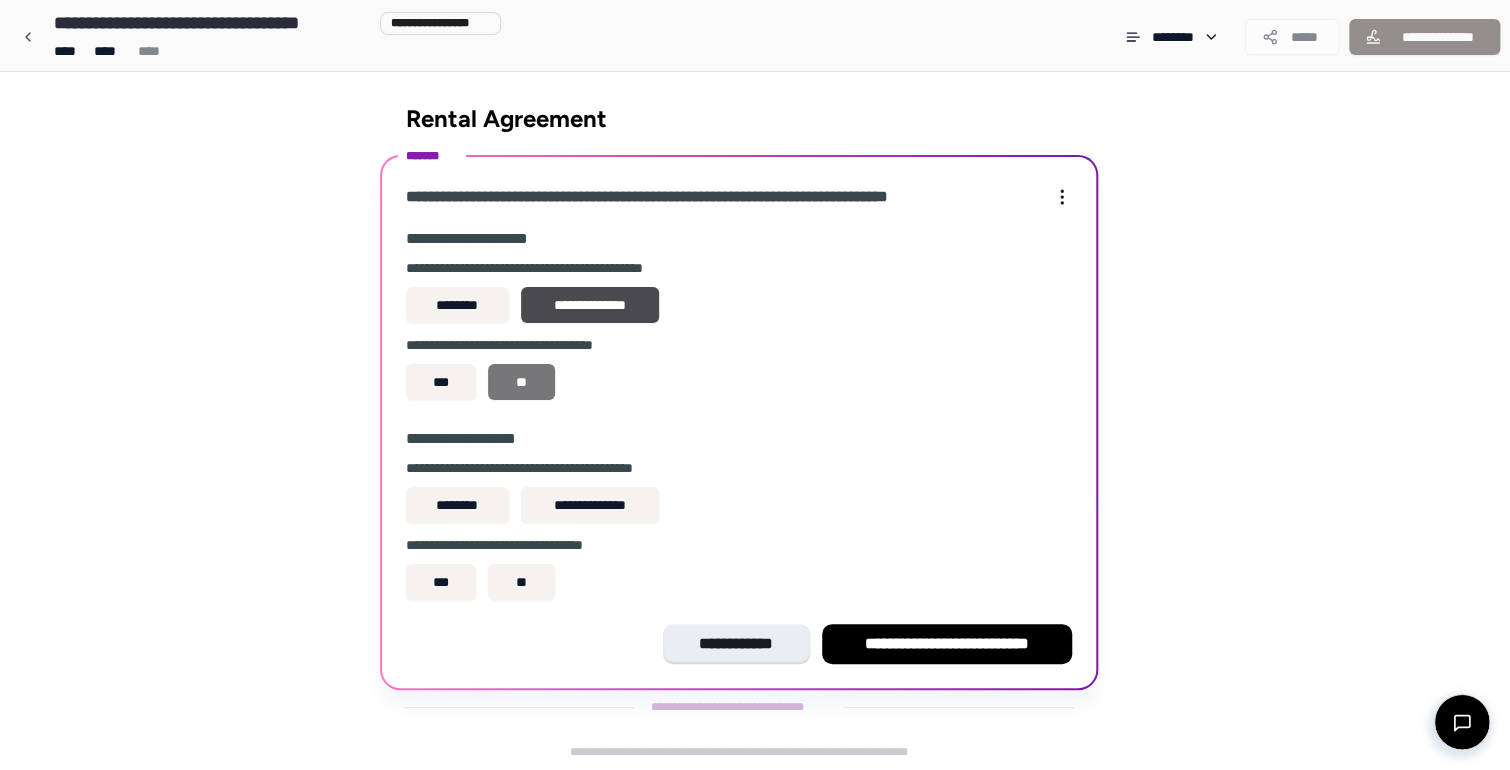 click on "**" at bounding box center (521, 382) 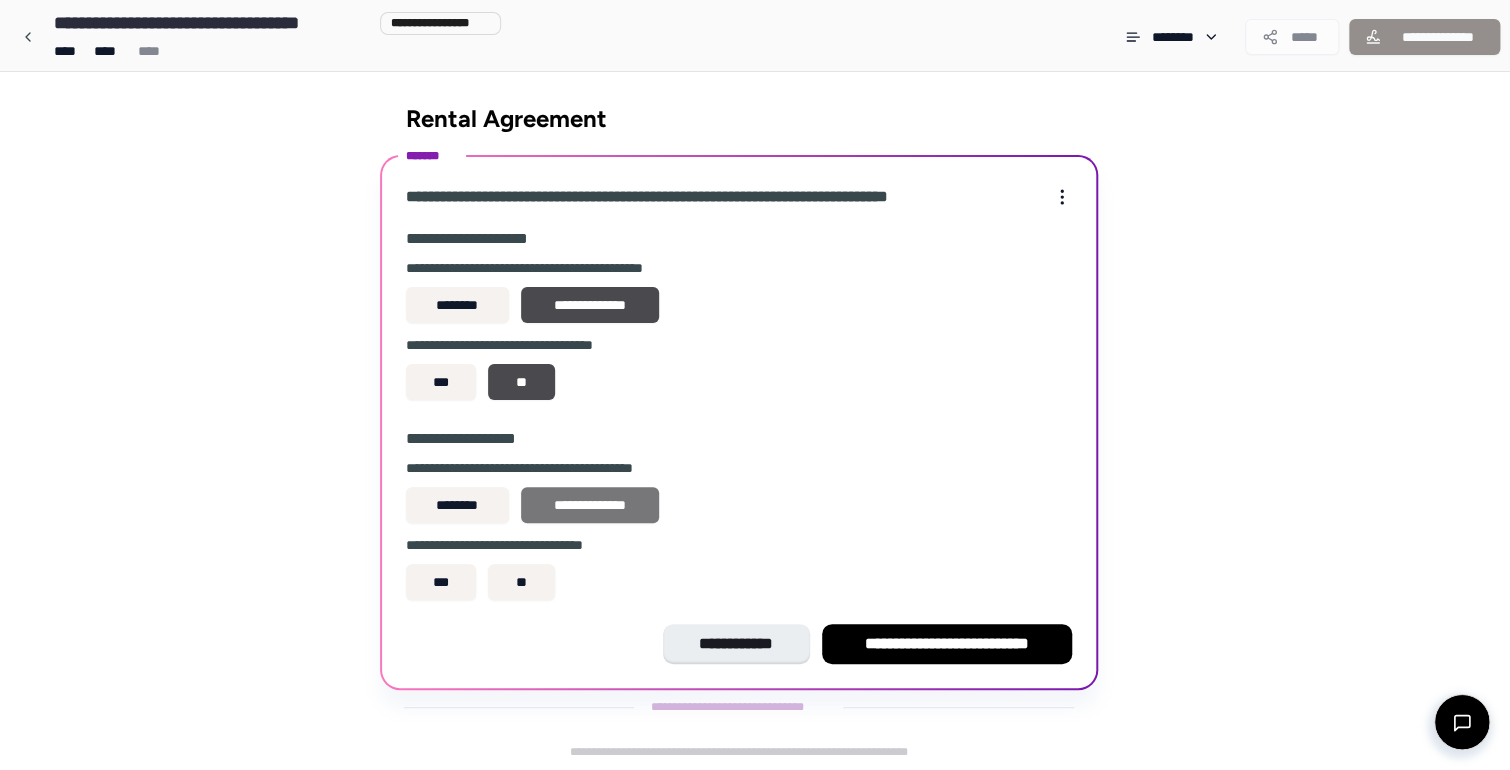 click on "**********" at bounding box center [590, 505] 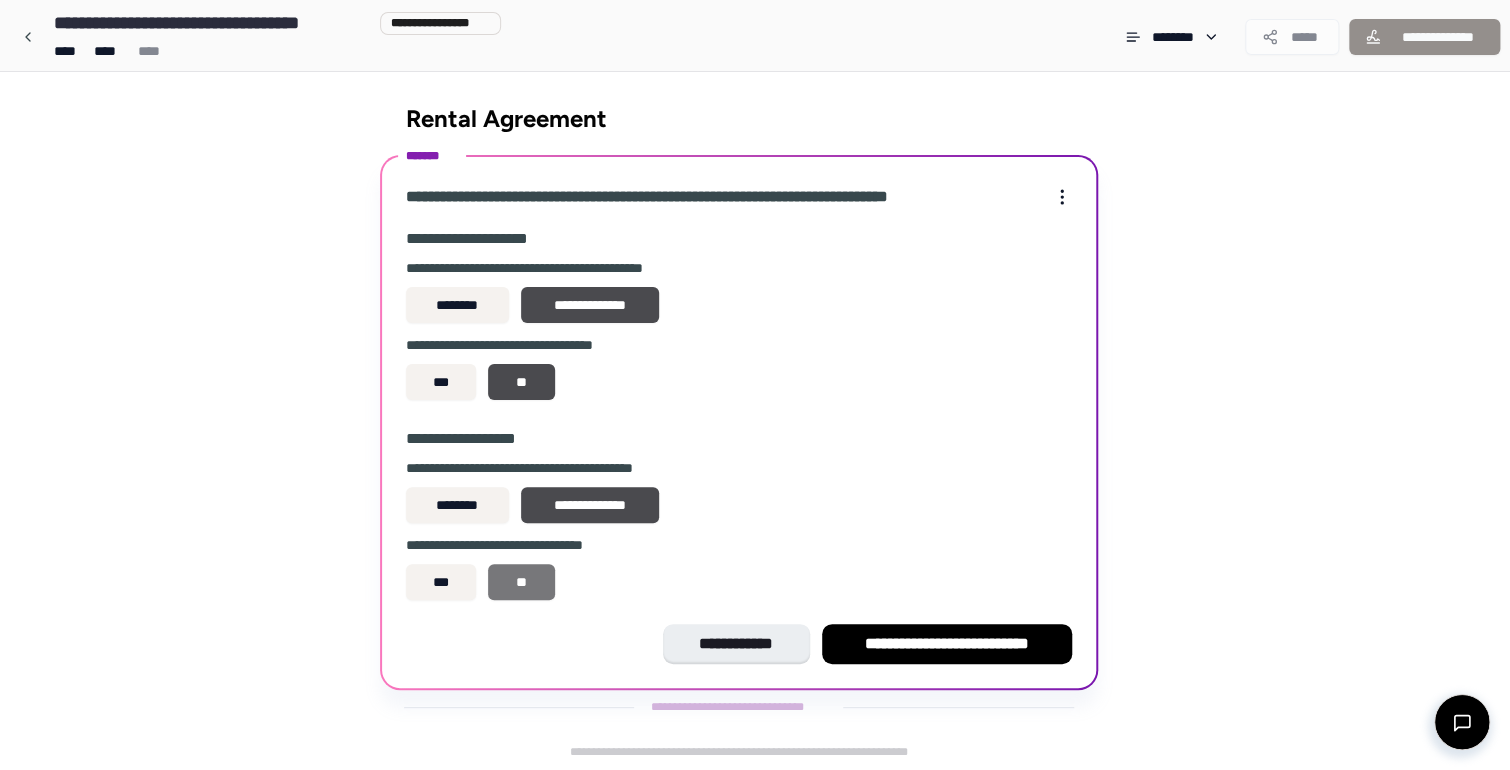 click on "**" at bounding box center [521, 582] 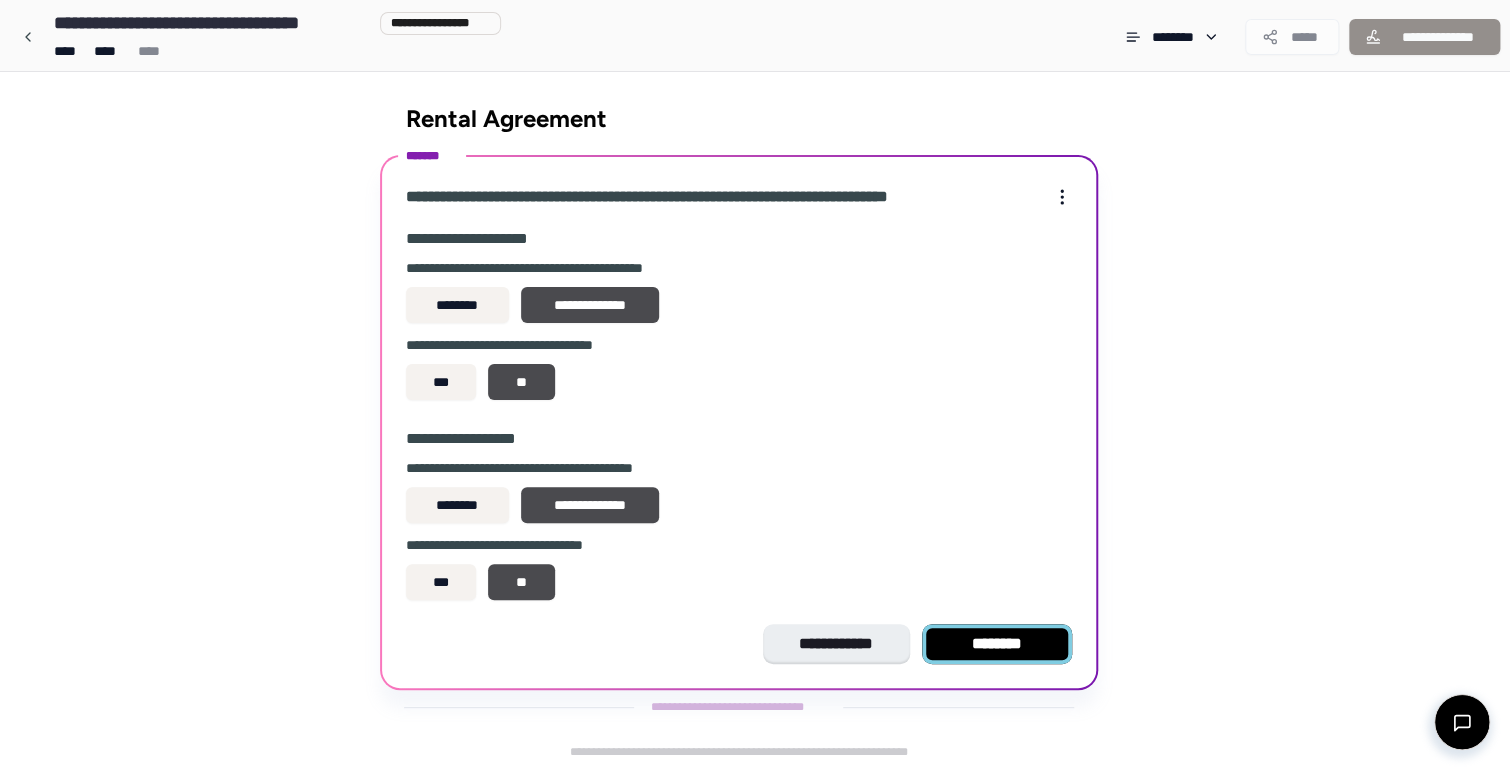 click on "********" at bounding box center (997, 644) 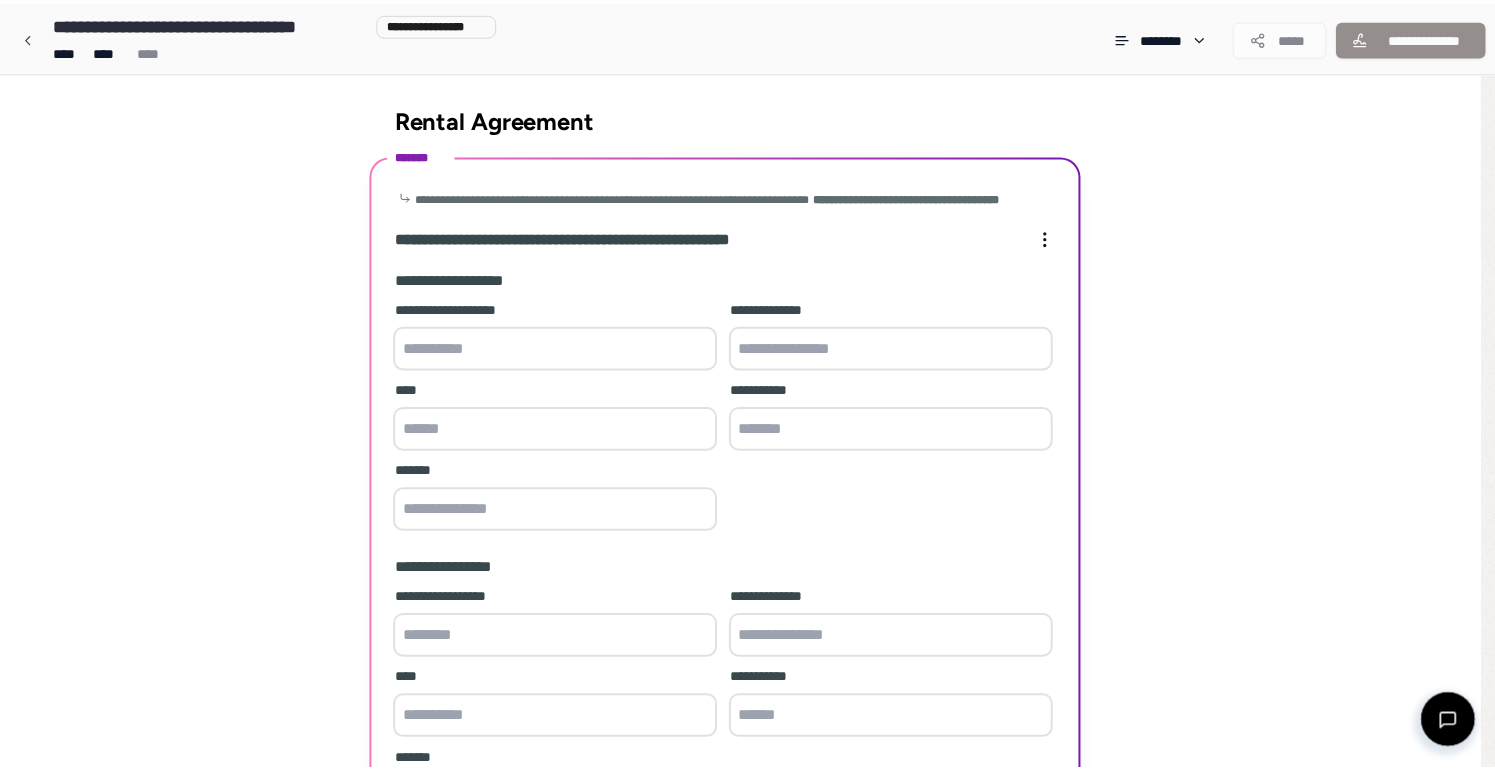 scroll, scrollTop: 232, scrollLeft: 0, axis: vertical 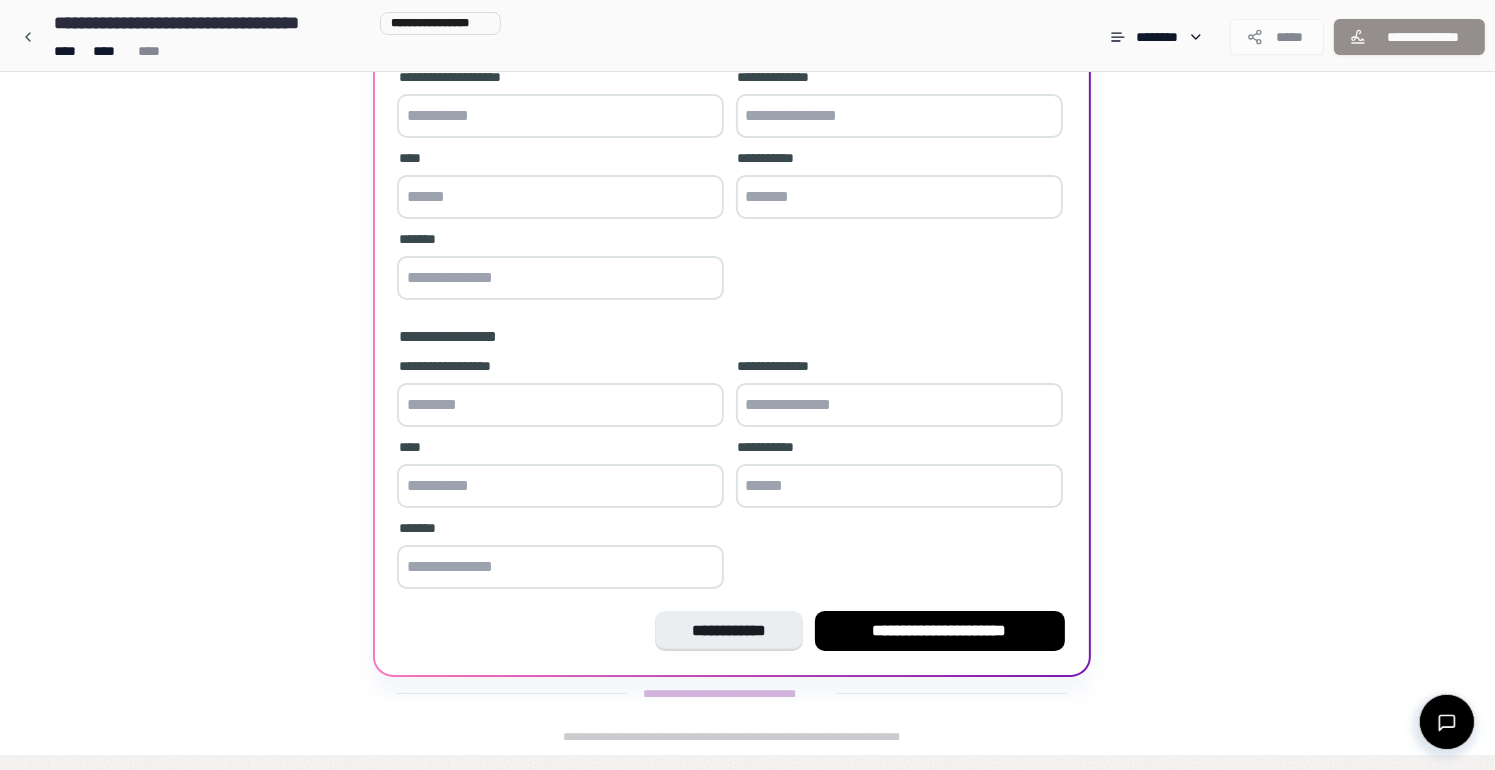 click at bounding box center (560, 116) 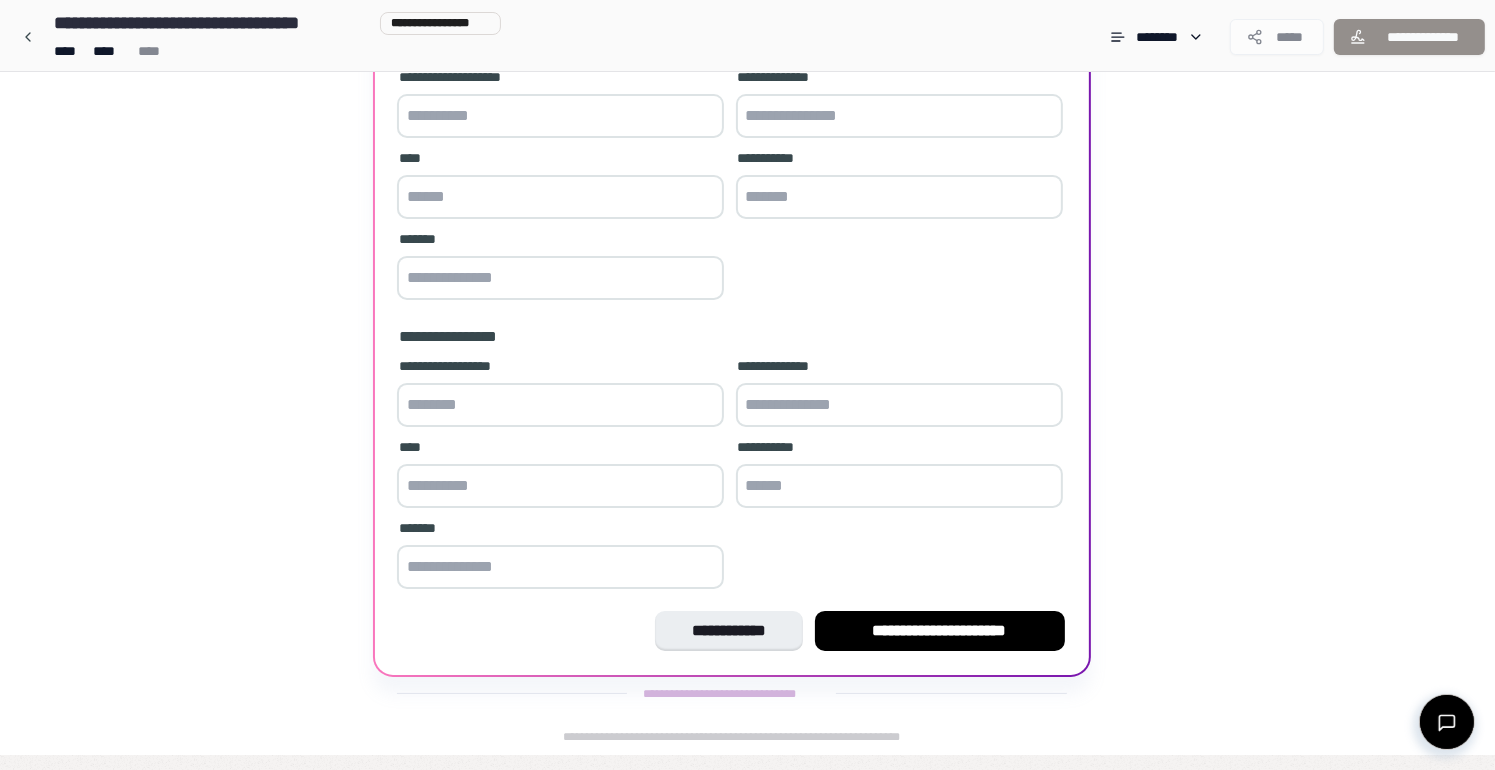type on "*" 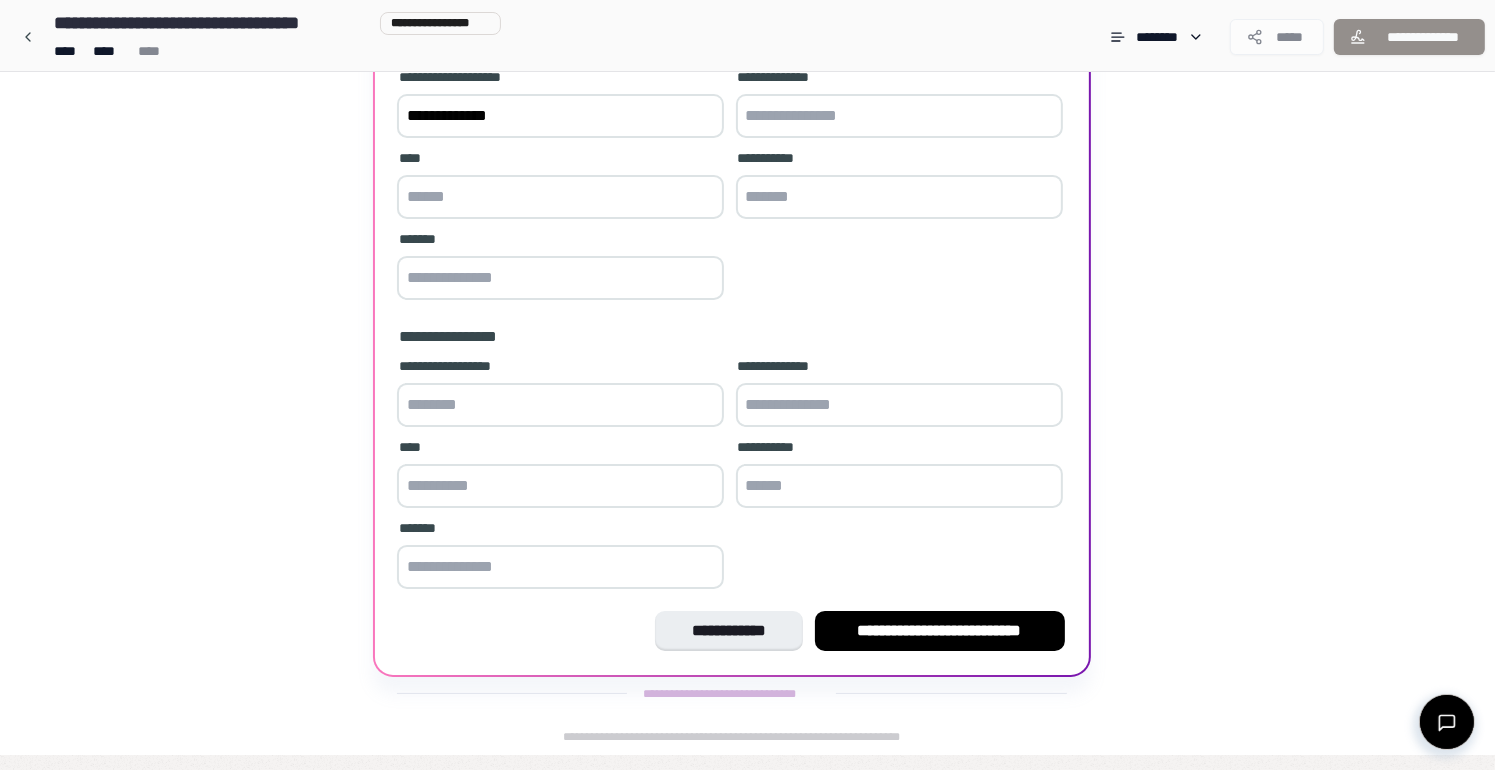 click on "**********" at bounding box center [560, 116] 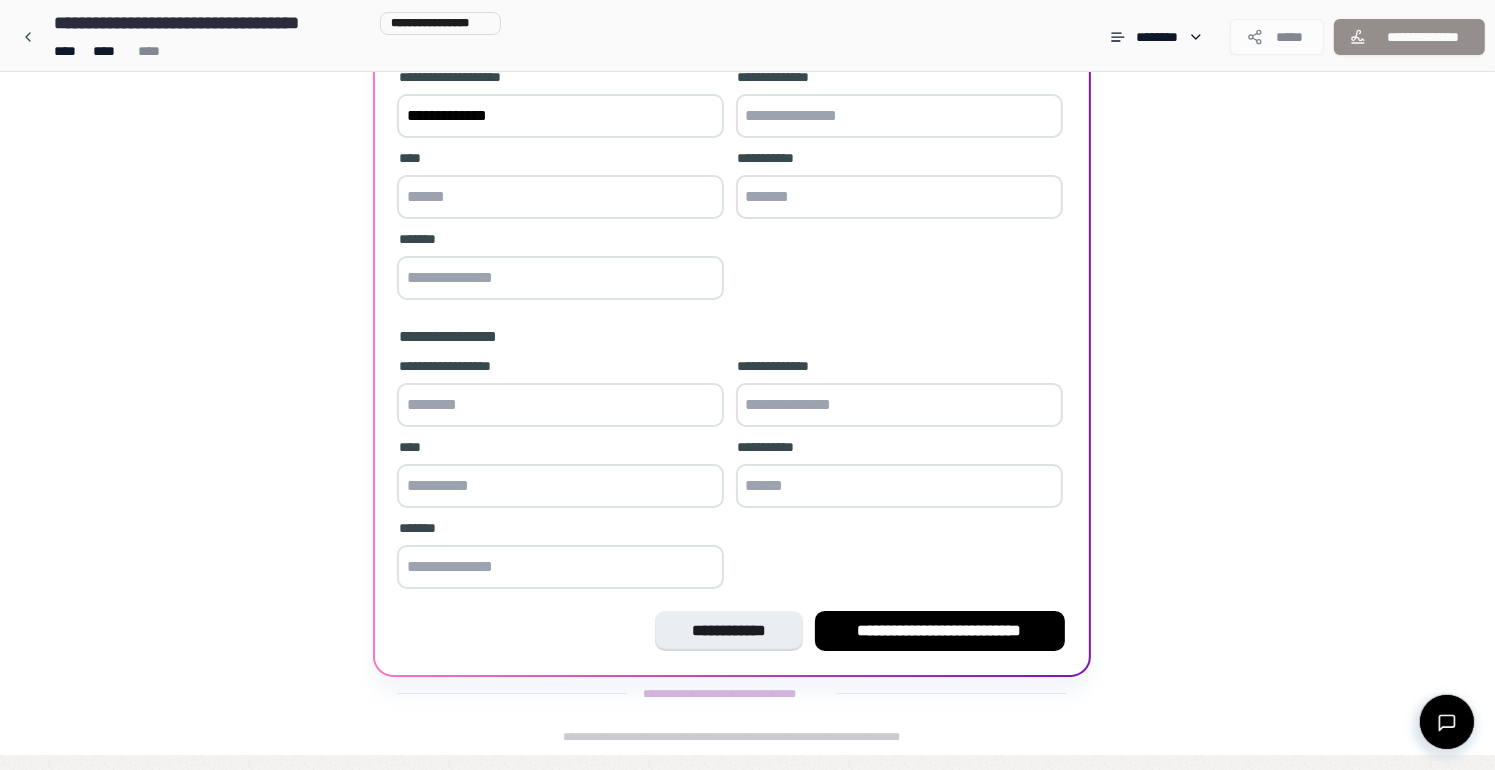 click at bounding box center [899, 116] 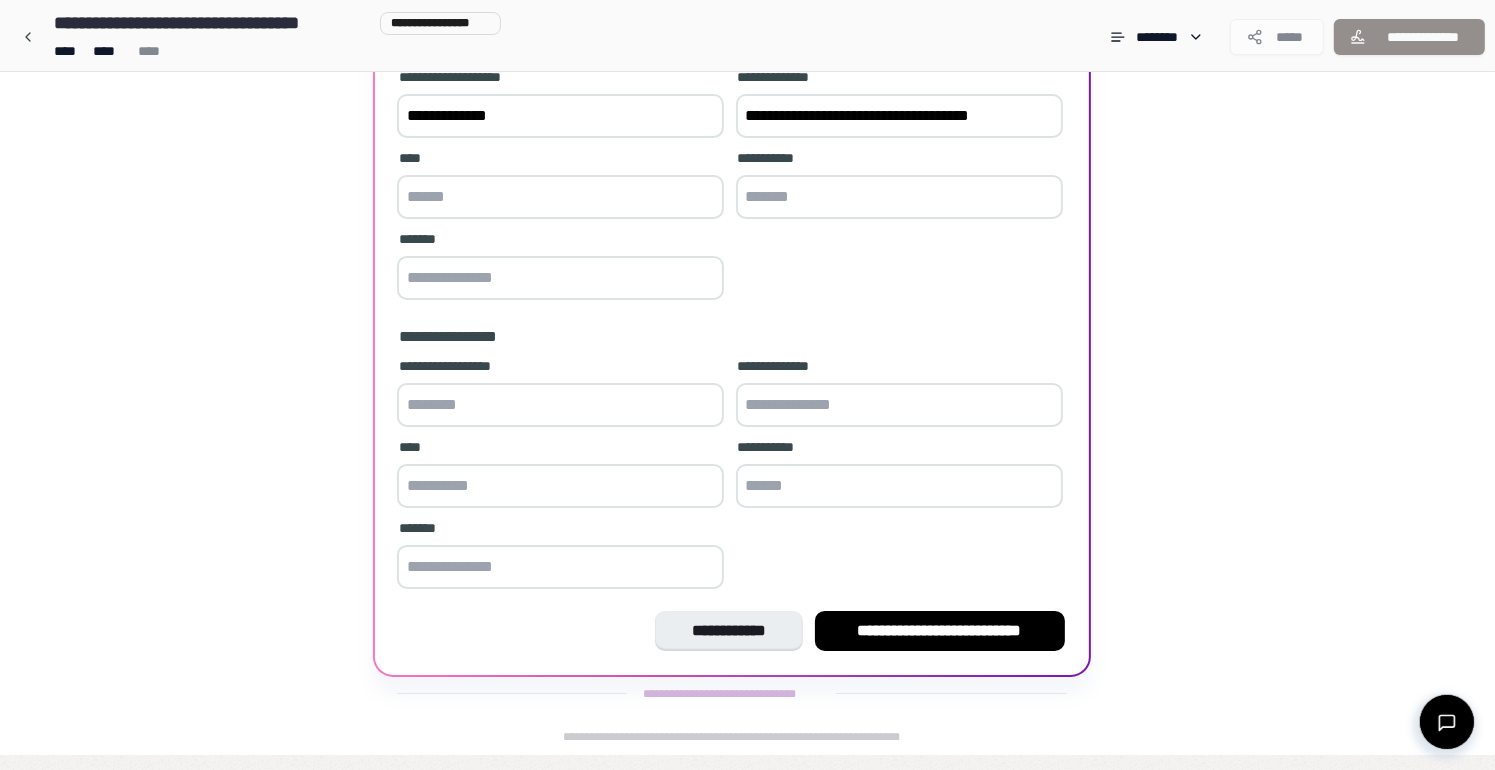 drag, startPoint x: 1025, startPoint y: 134, endPoint x: 967, endPoint y: 124, distance: 58.855755 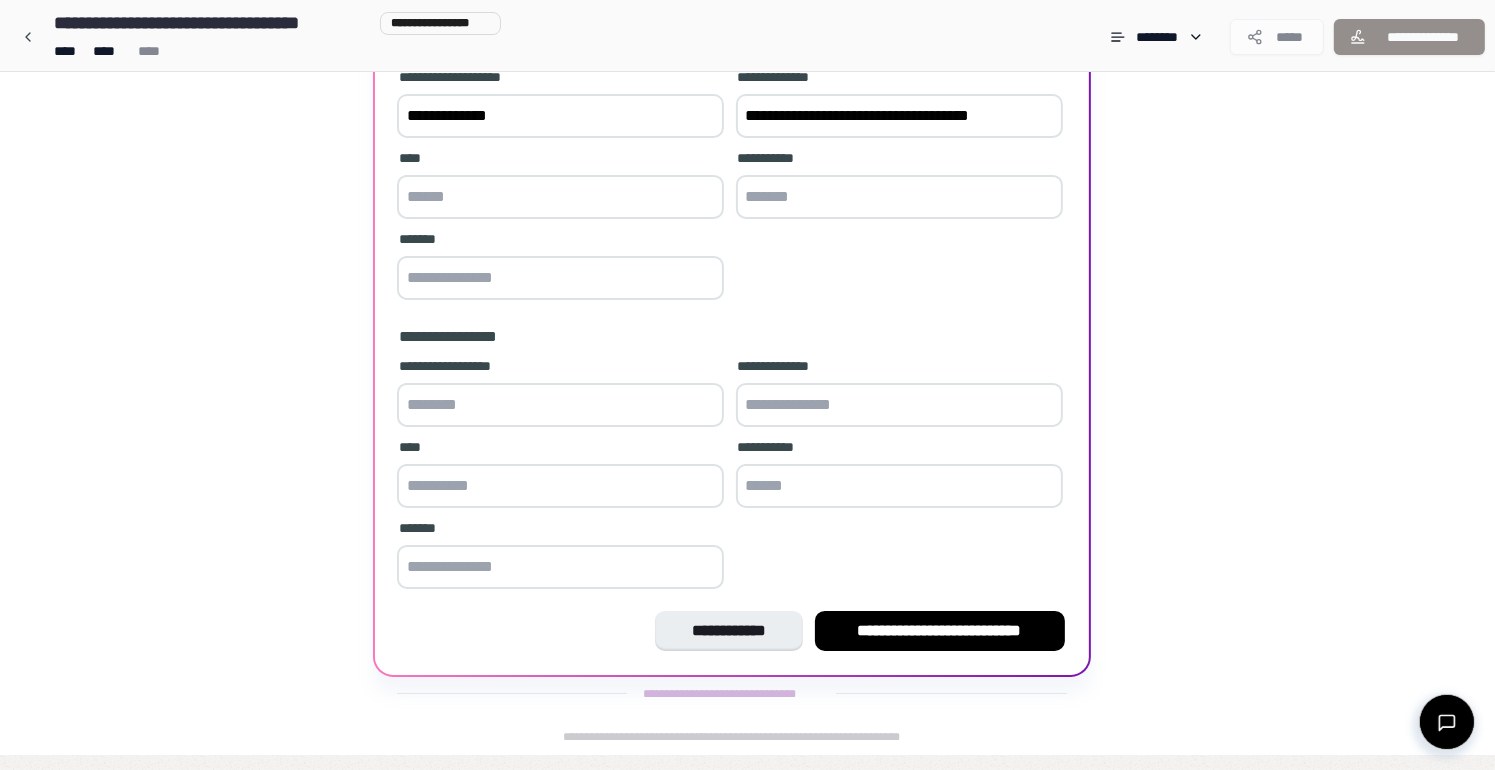 click on "**********" at bounding box center (899, 116) 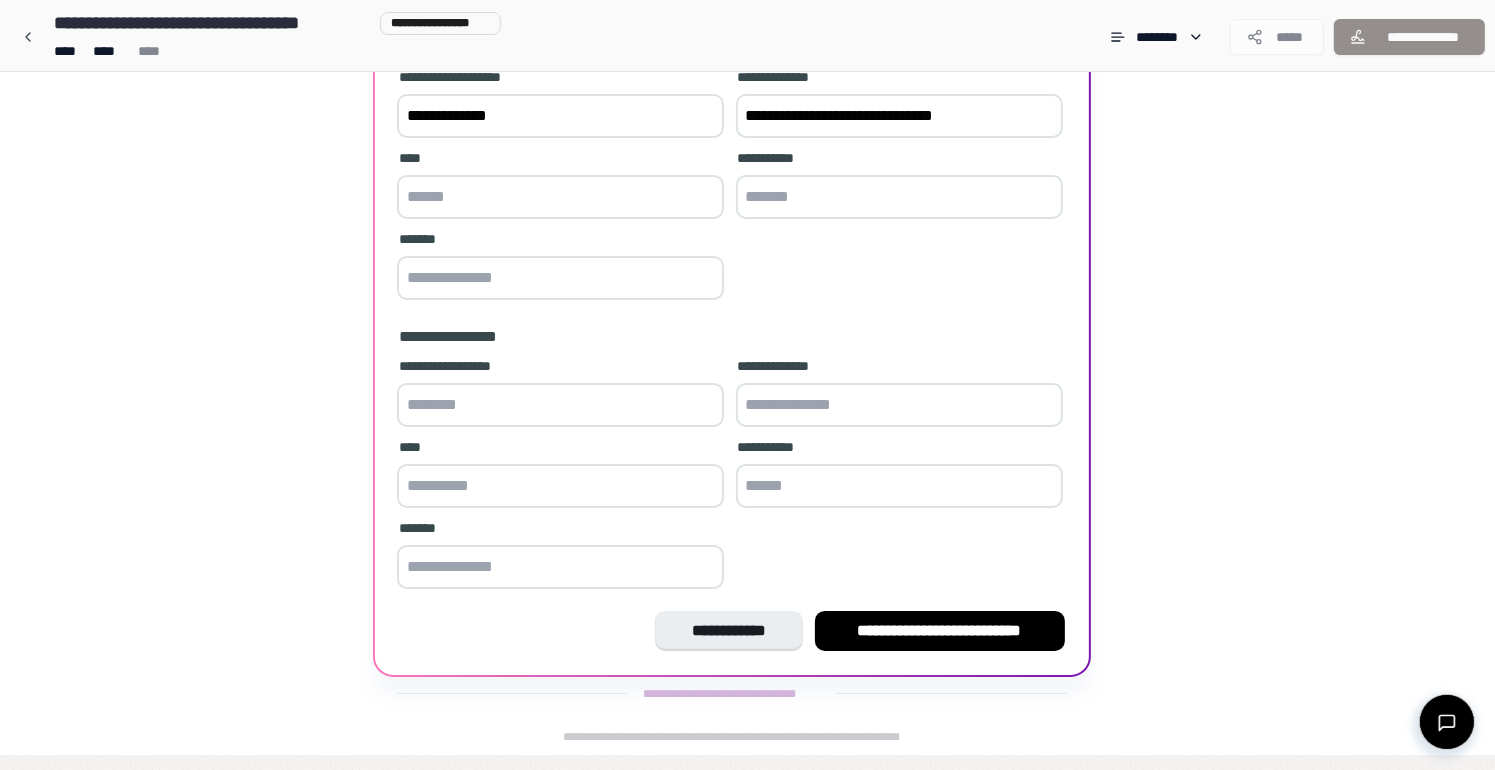 type on "**********" 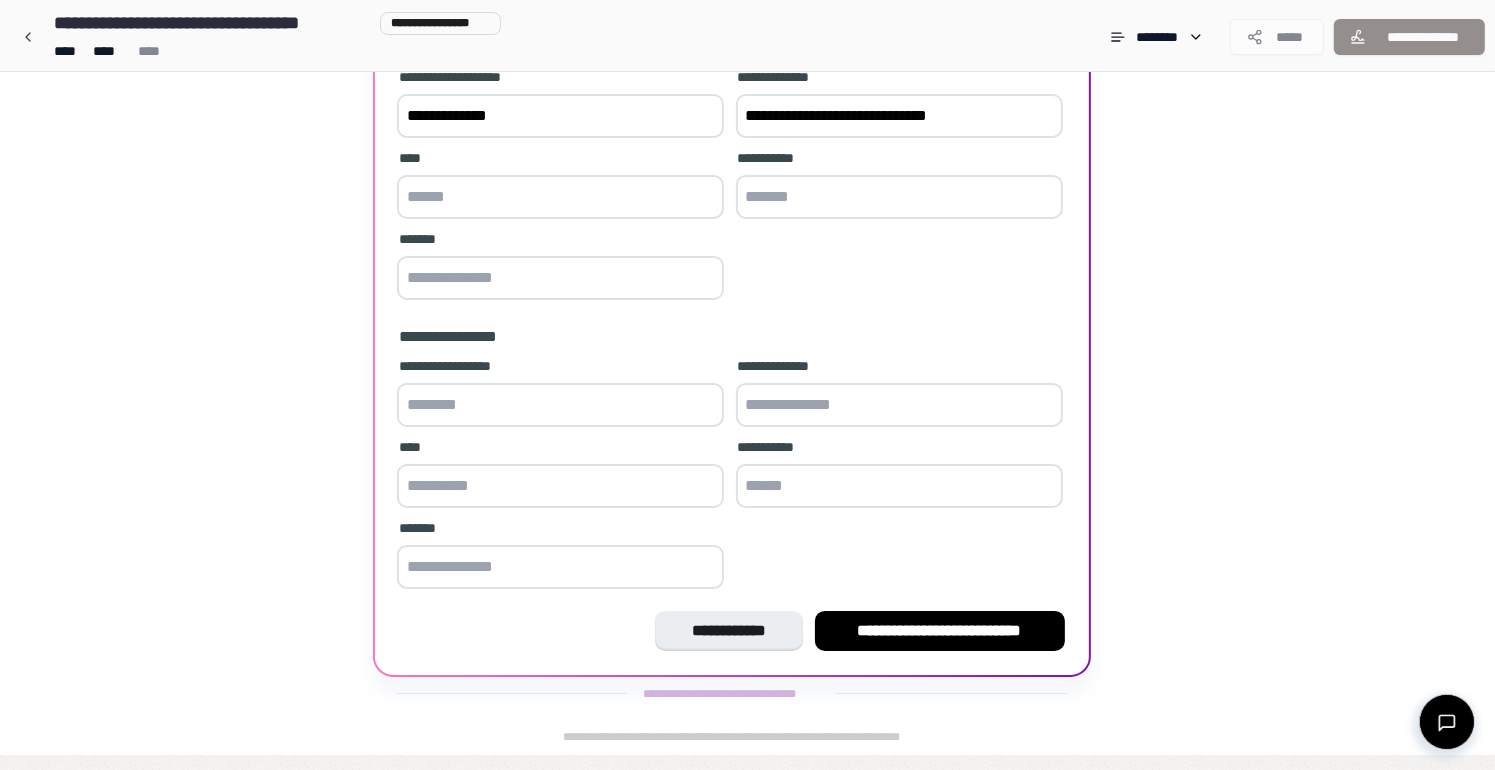 click at bounding box center [560, 197] 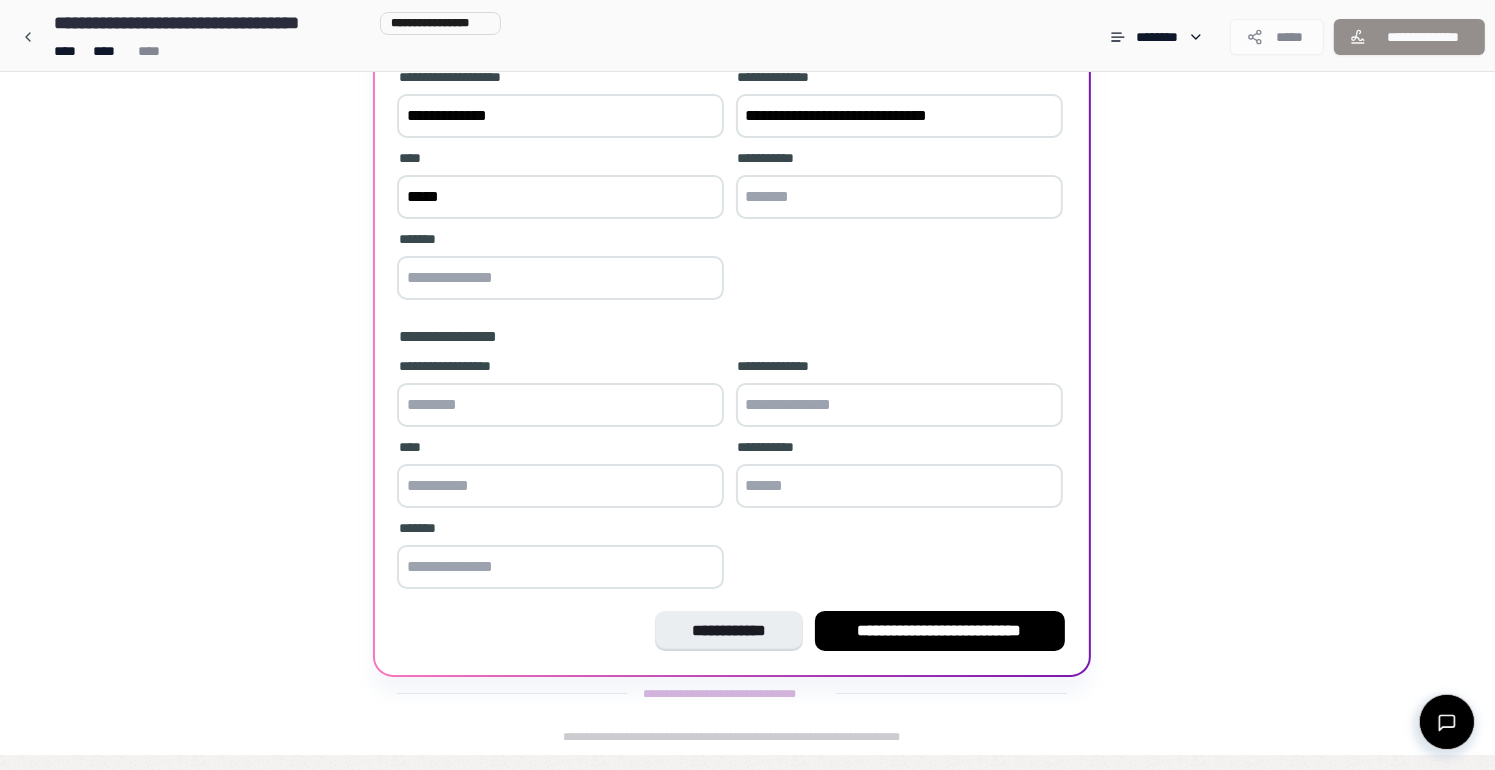type on "******" 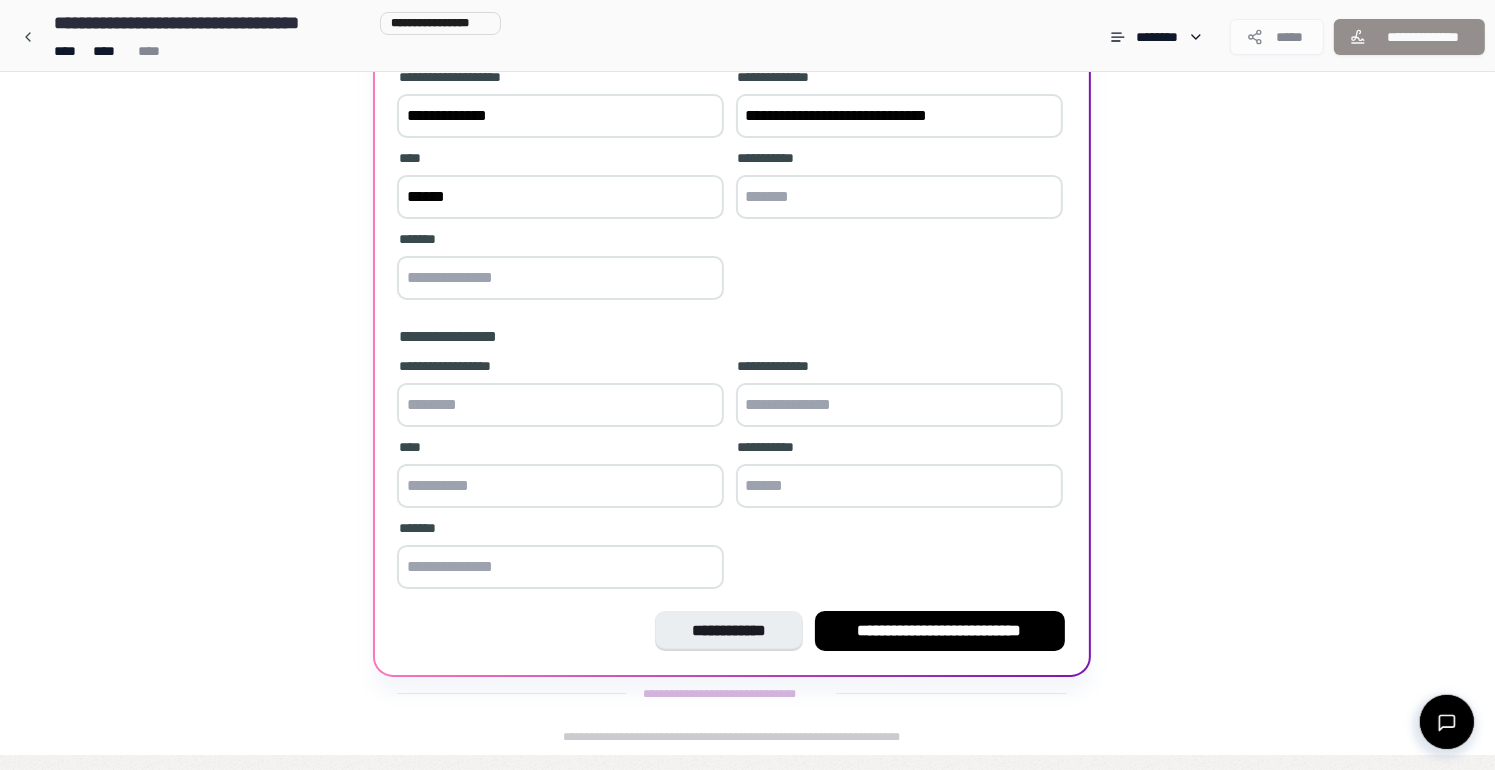 click on "******" at bounding box center (560, 197) 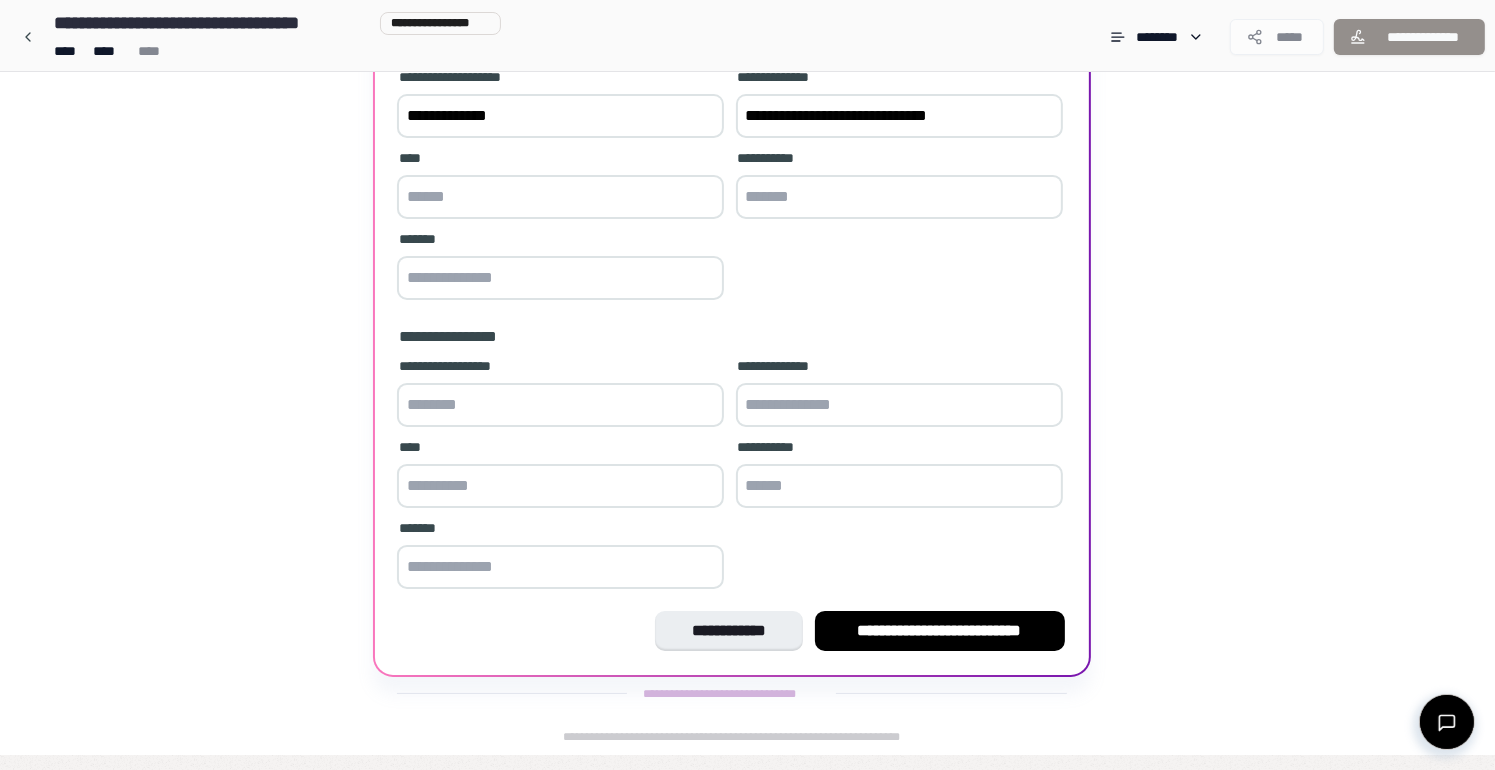 type on "*" 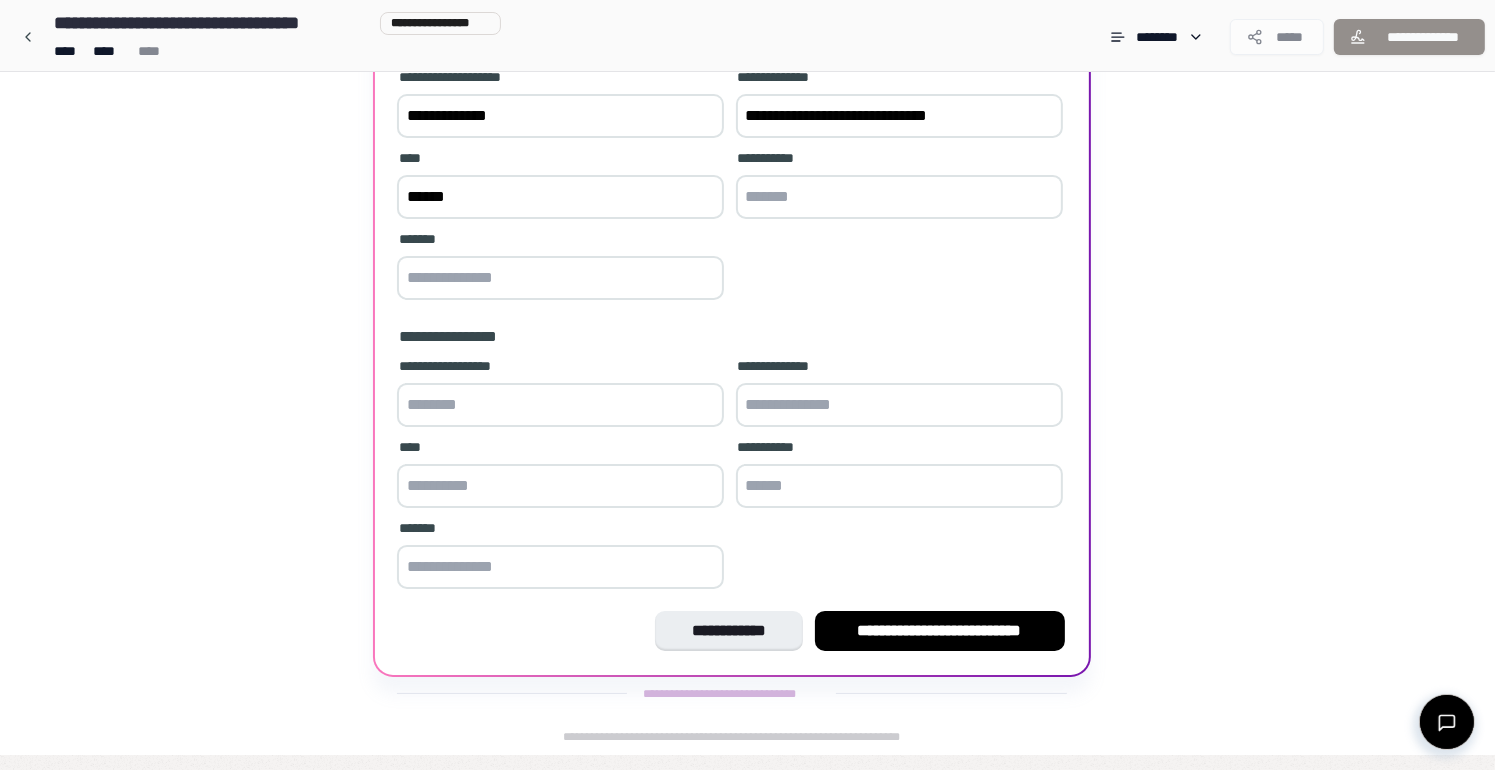 type on "******" 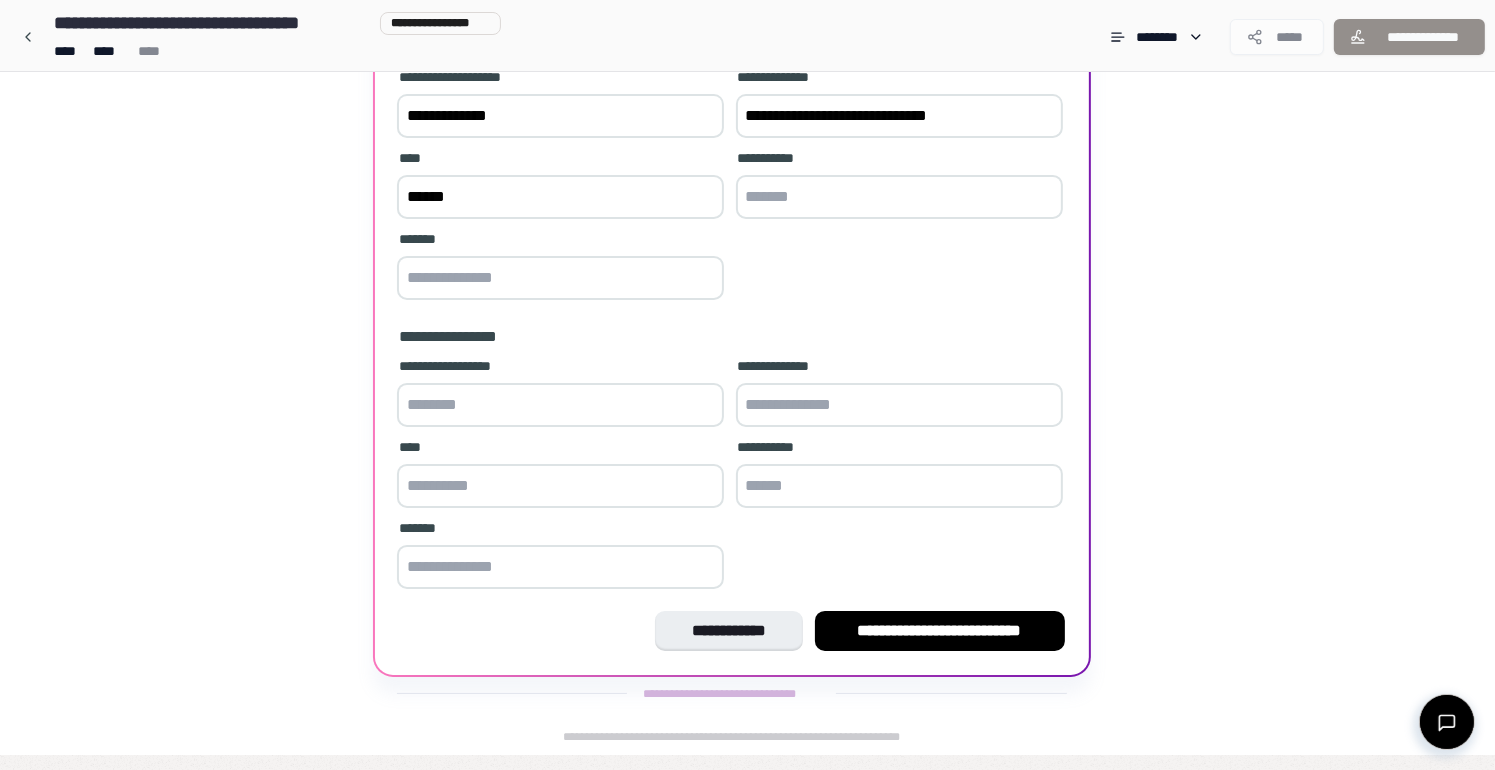 click at bounding box center [560, 278] 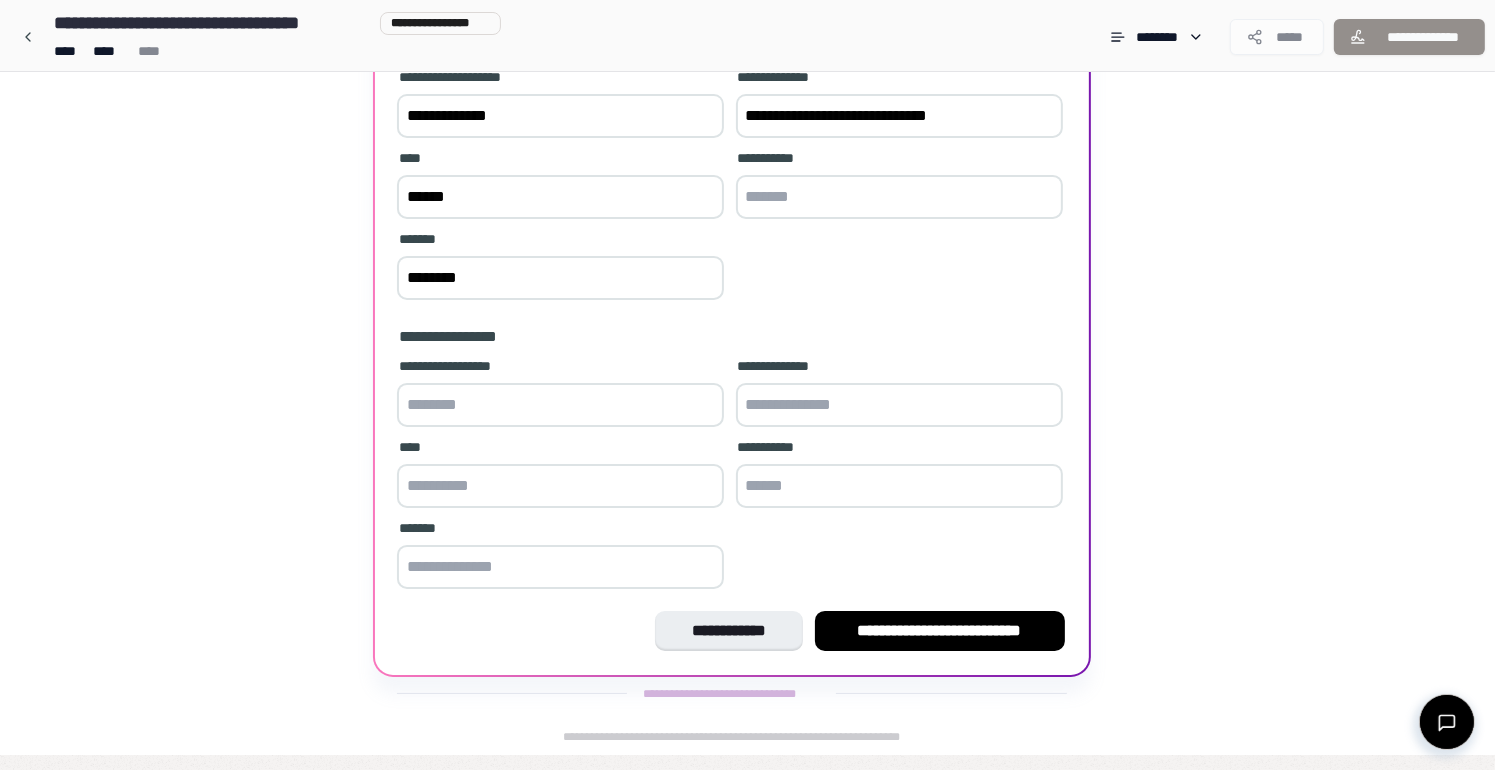 type on "********" 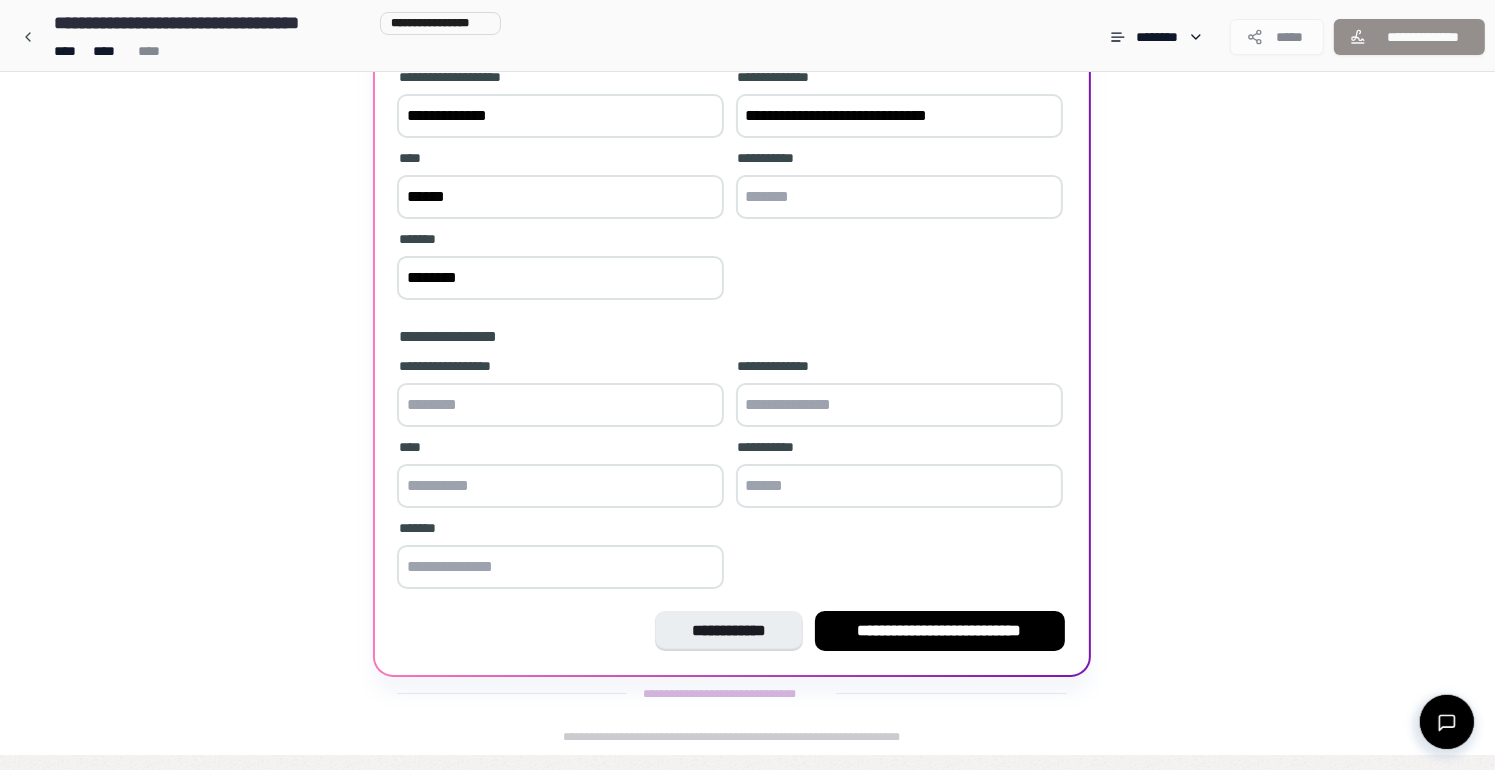 click at bounding box center [560, 405] 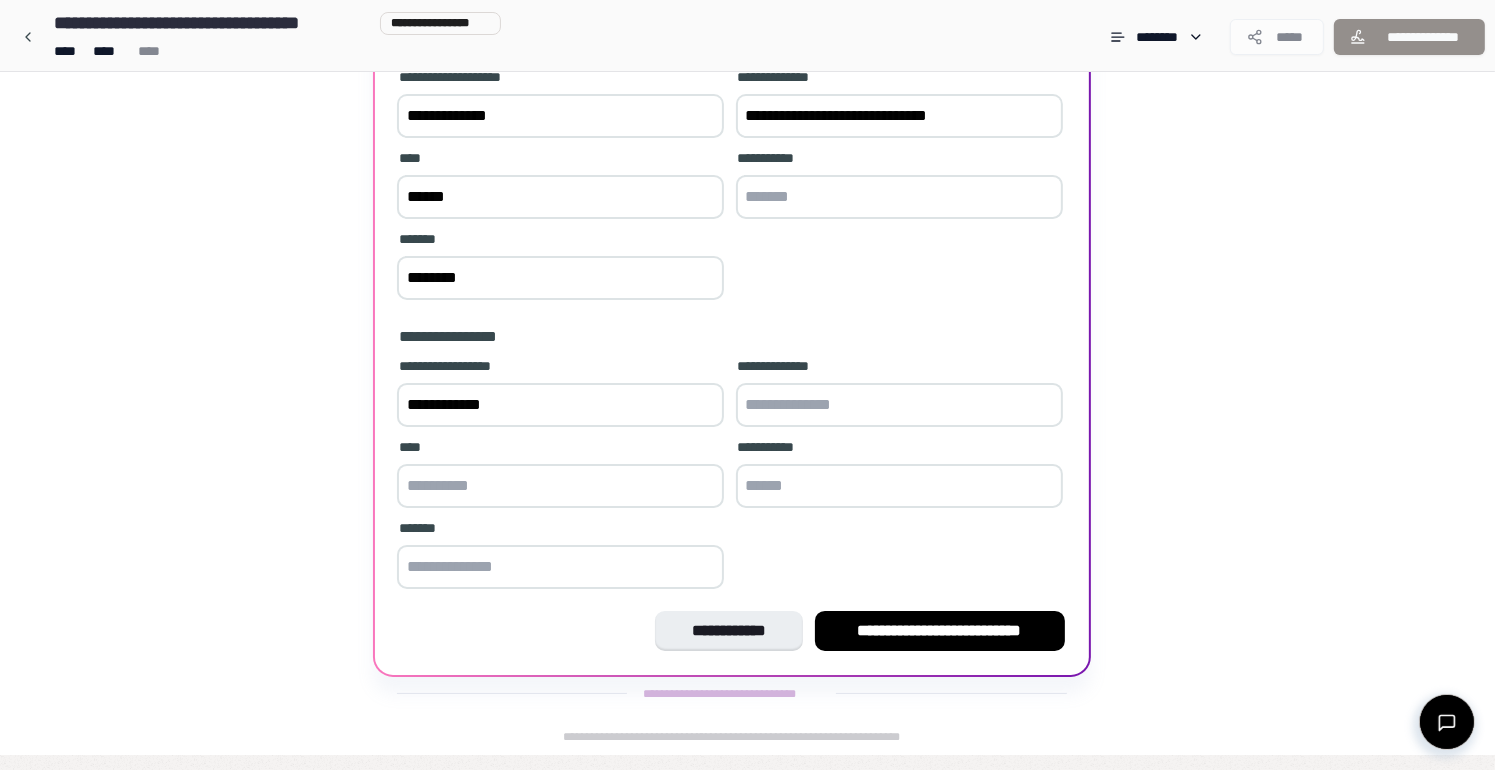 type on "**********" 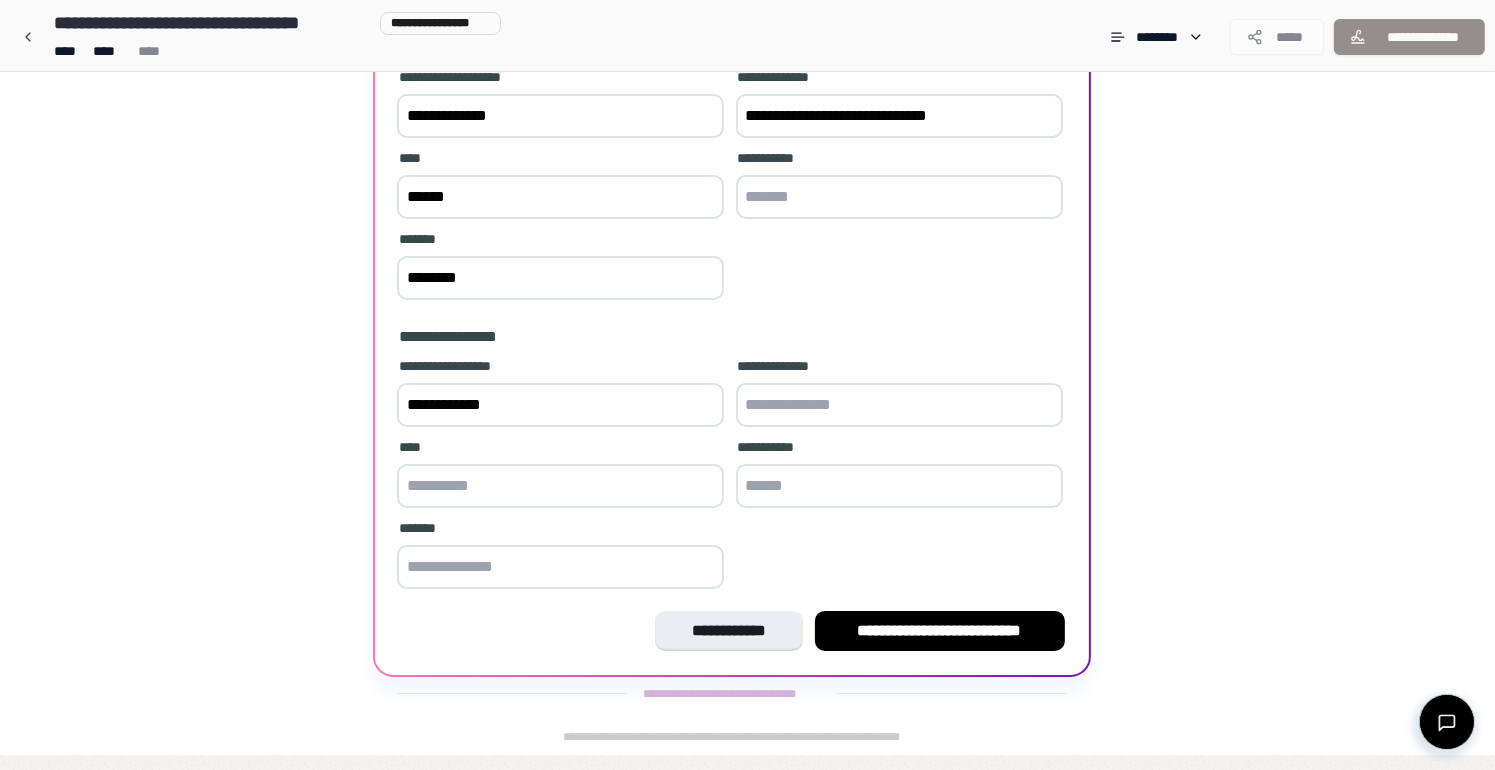 drag, startPoint x: 966, startPoint y: 128, endPoint x: 682, endPoint y: 108, distance: 284.70337 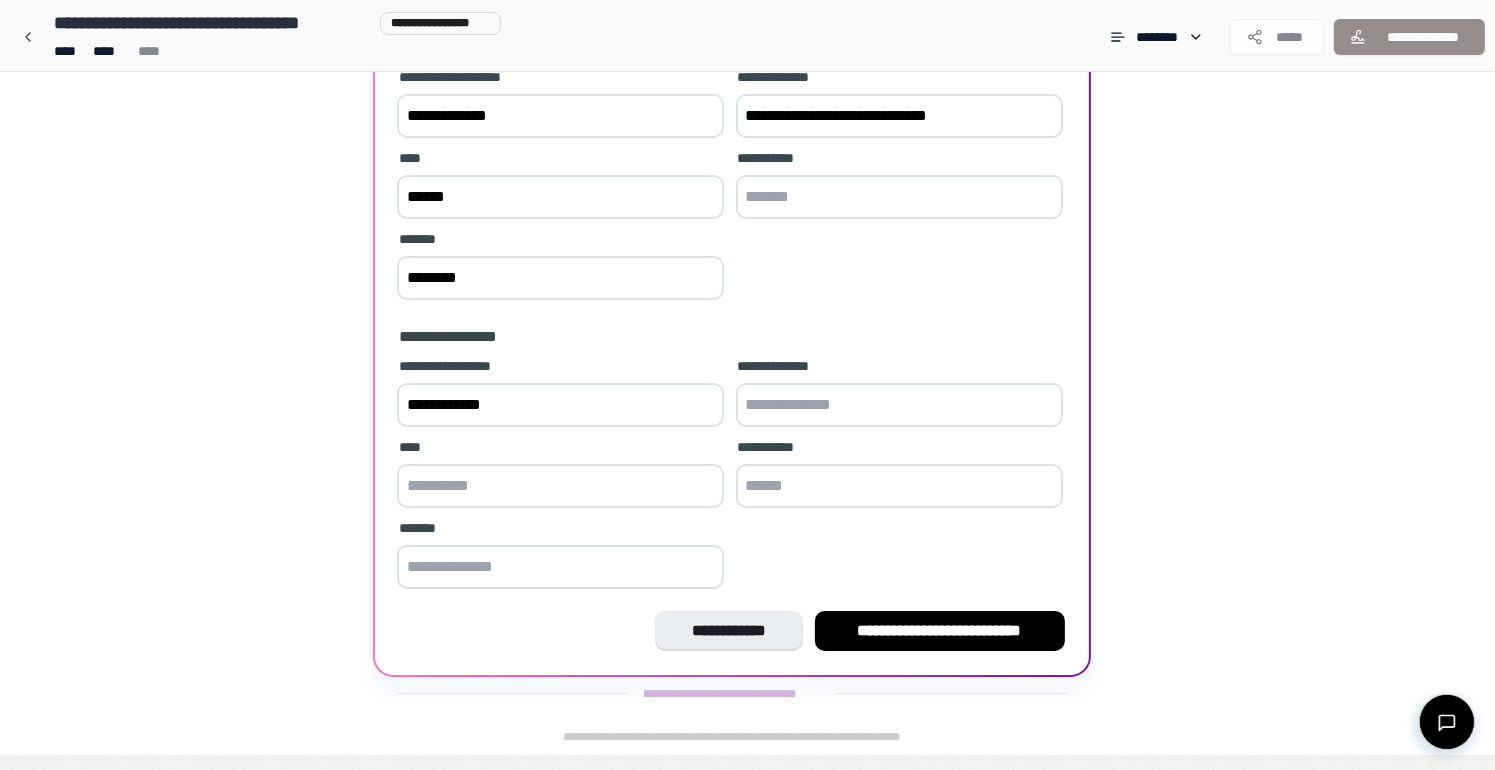 click on "**********" at bounding box center (732, 186) 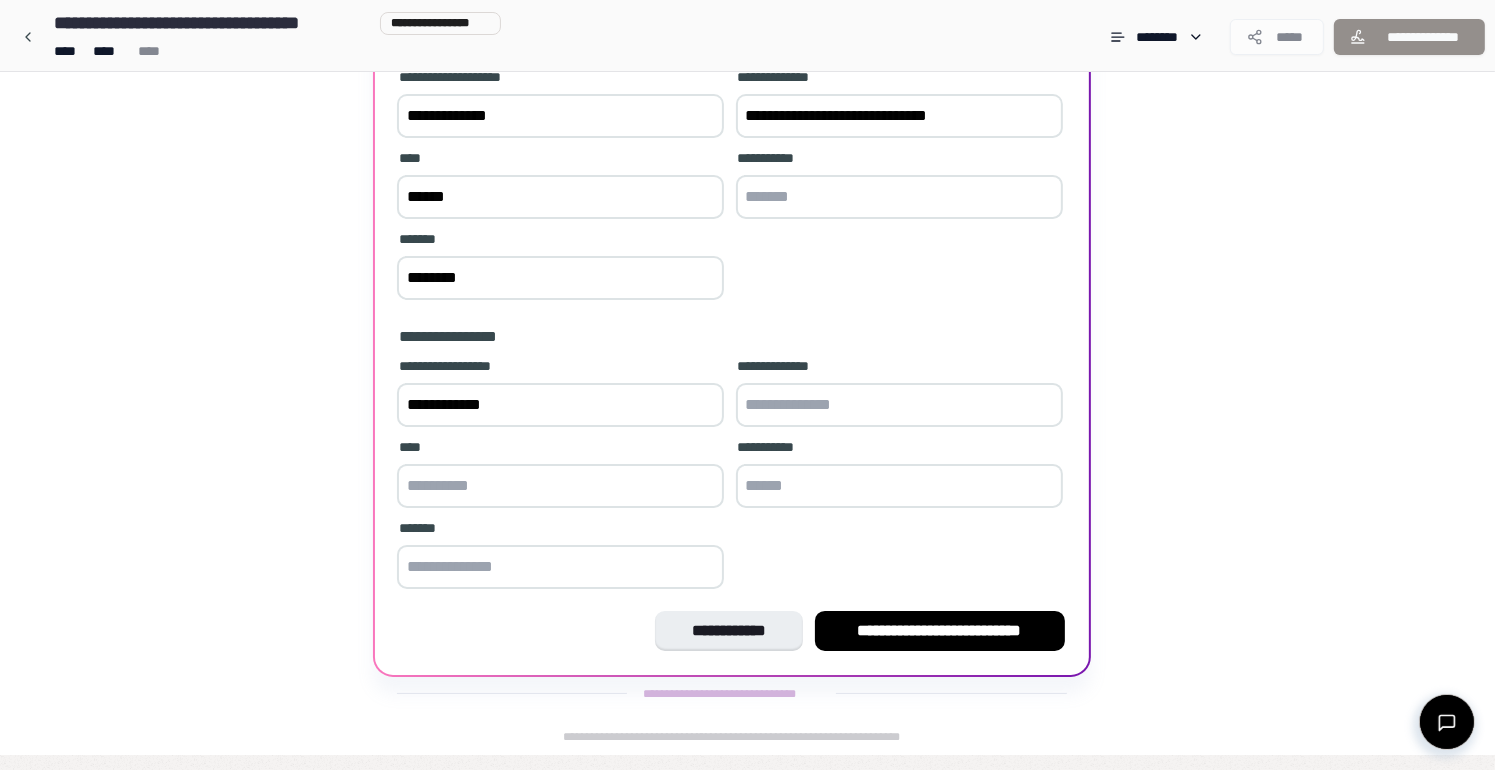 click on "**********" at bounding box center (732, 186) 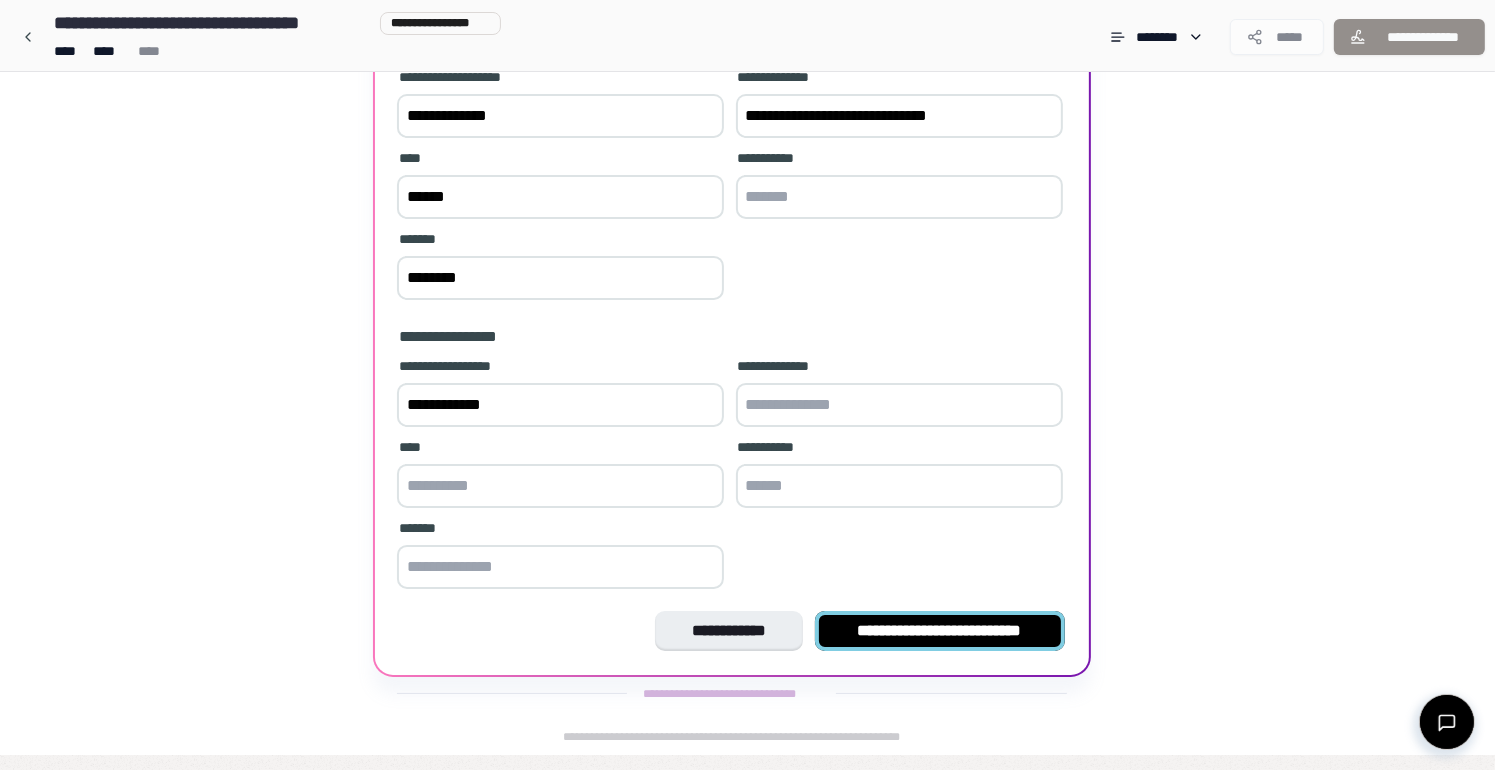 click on "**********" at bounding box center [940, 631] 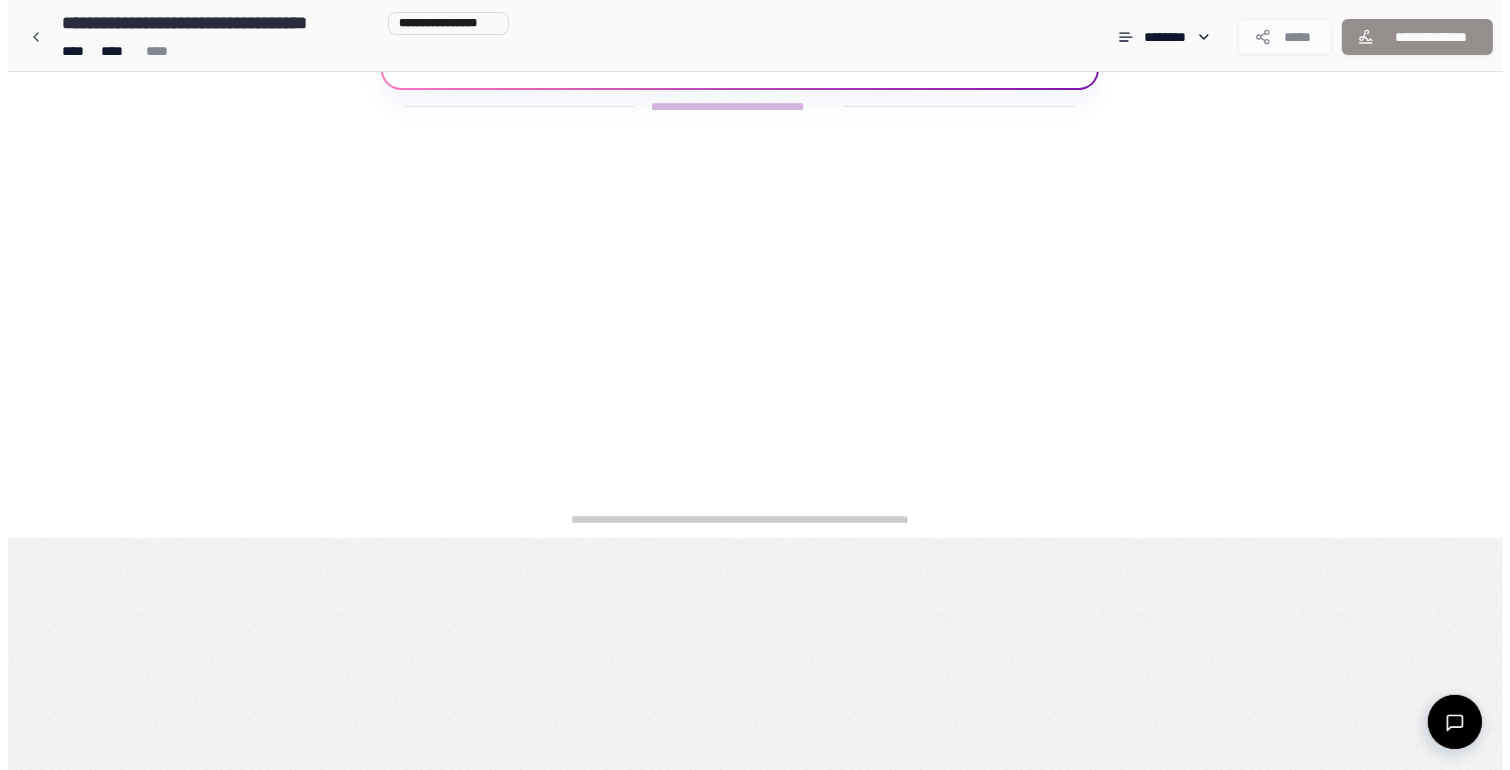 scroll, scrollTop: 0, scrollLeft: 0, axis: both 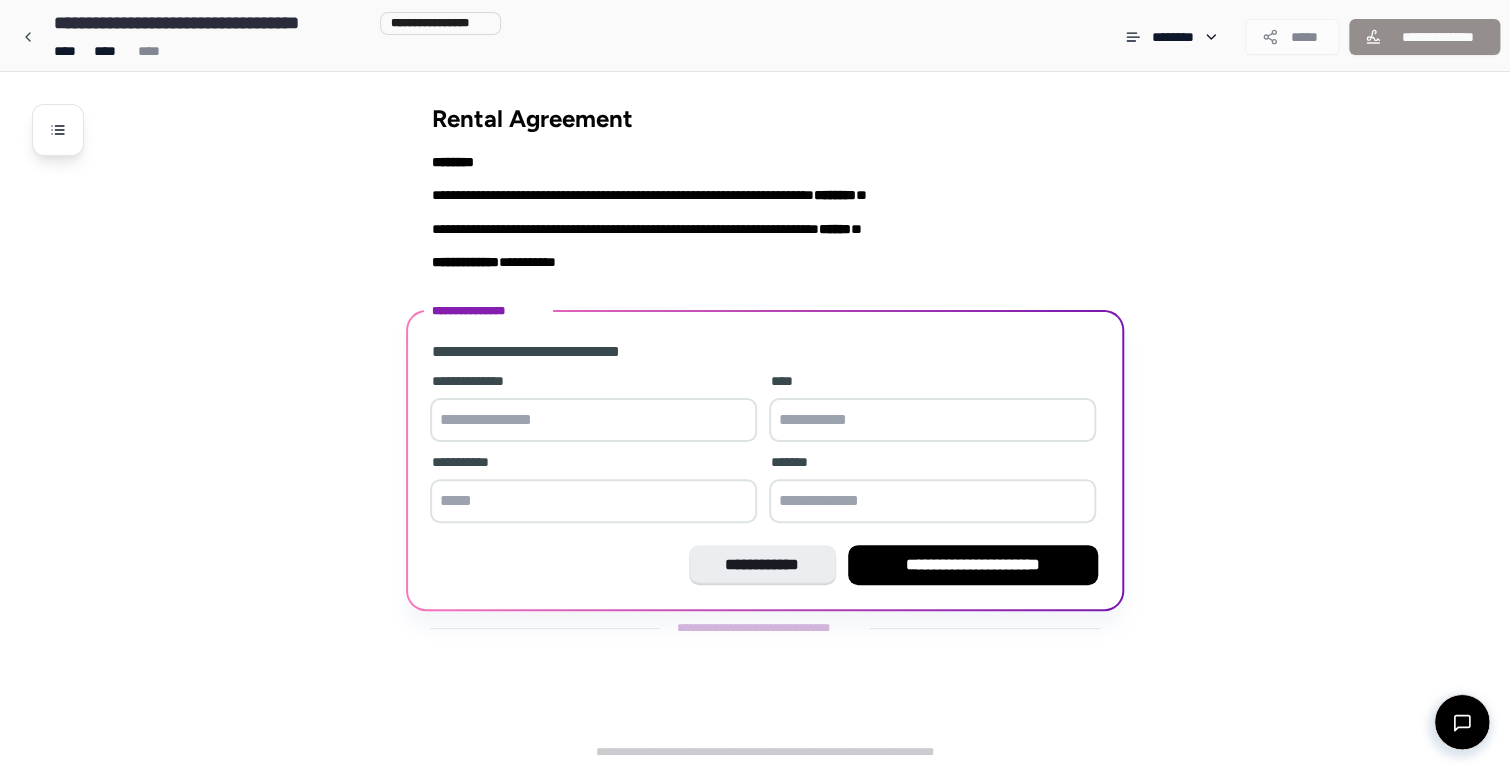 click at bounding box center (593, 420) 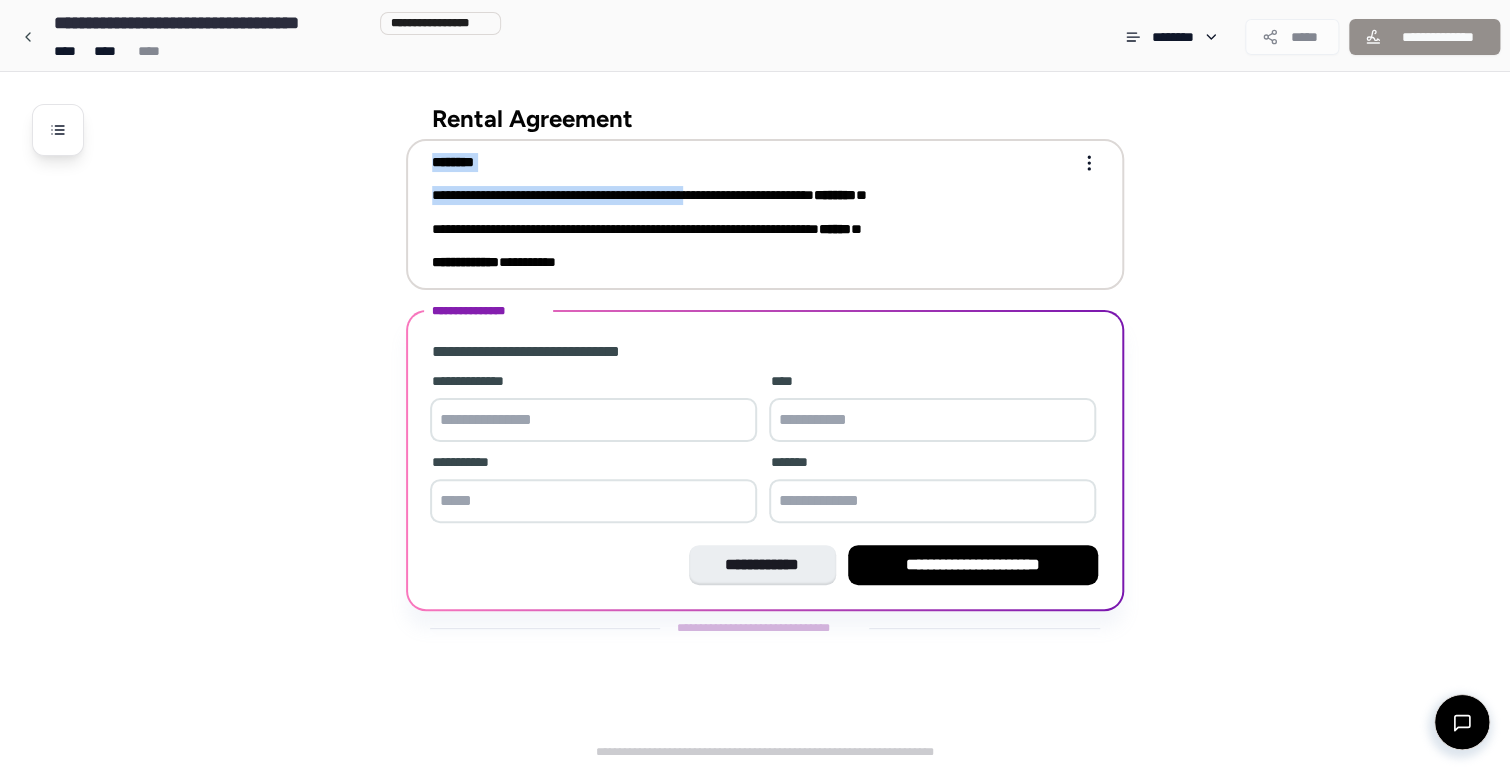 drag, startPoint x: 553, startPoint y: 192, endPoint x: 739, endPoint y: 199, distance: 186.13167 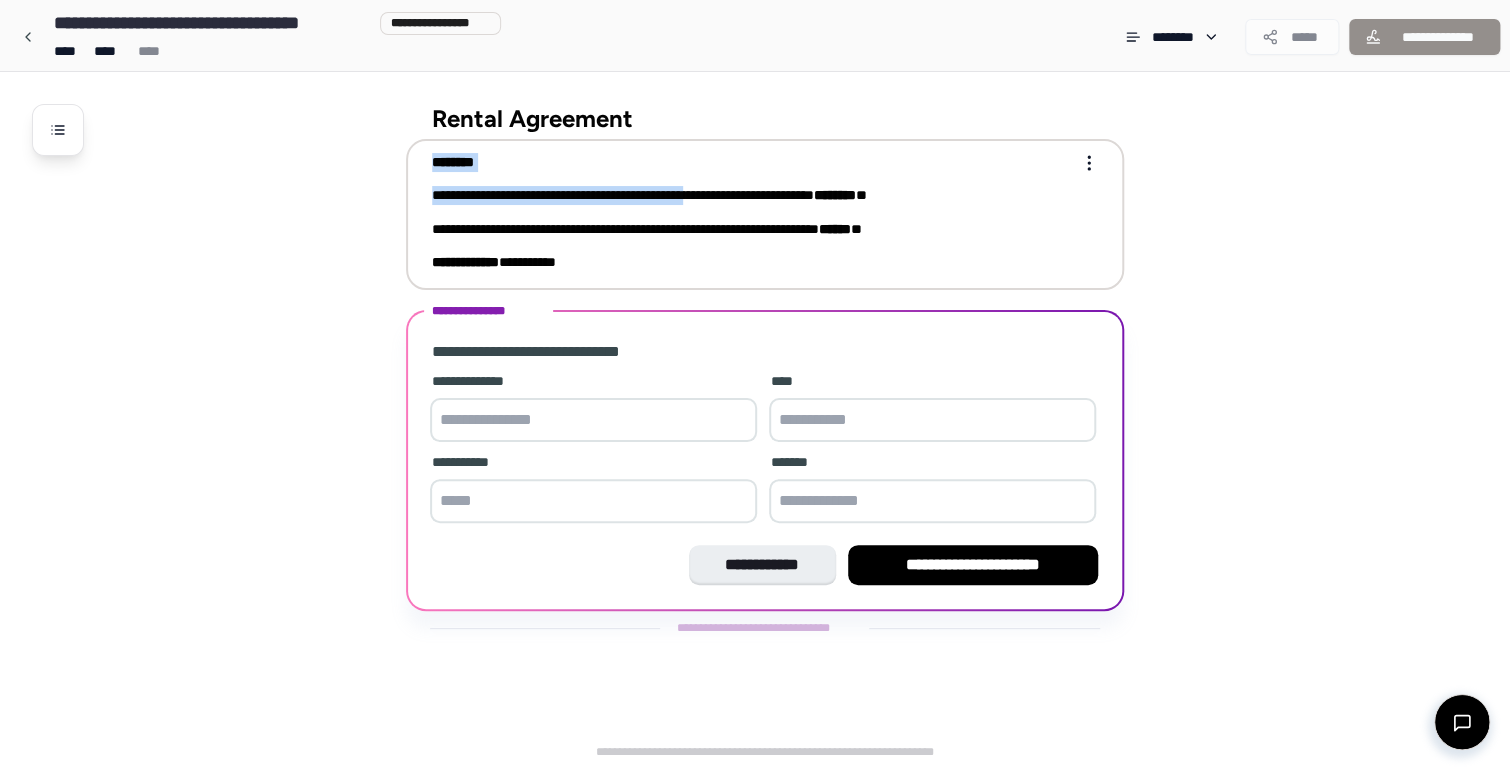 click on "**********" at bounding box center (751, 195) 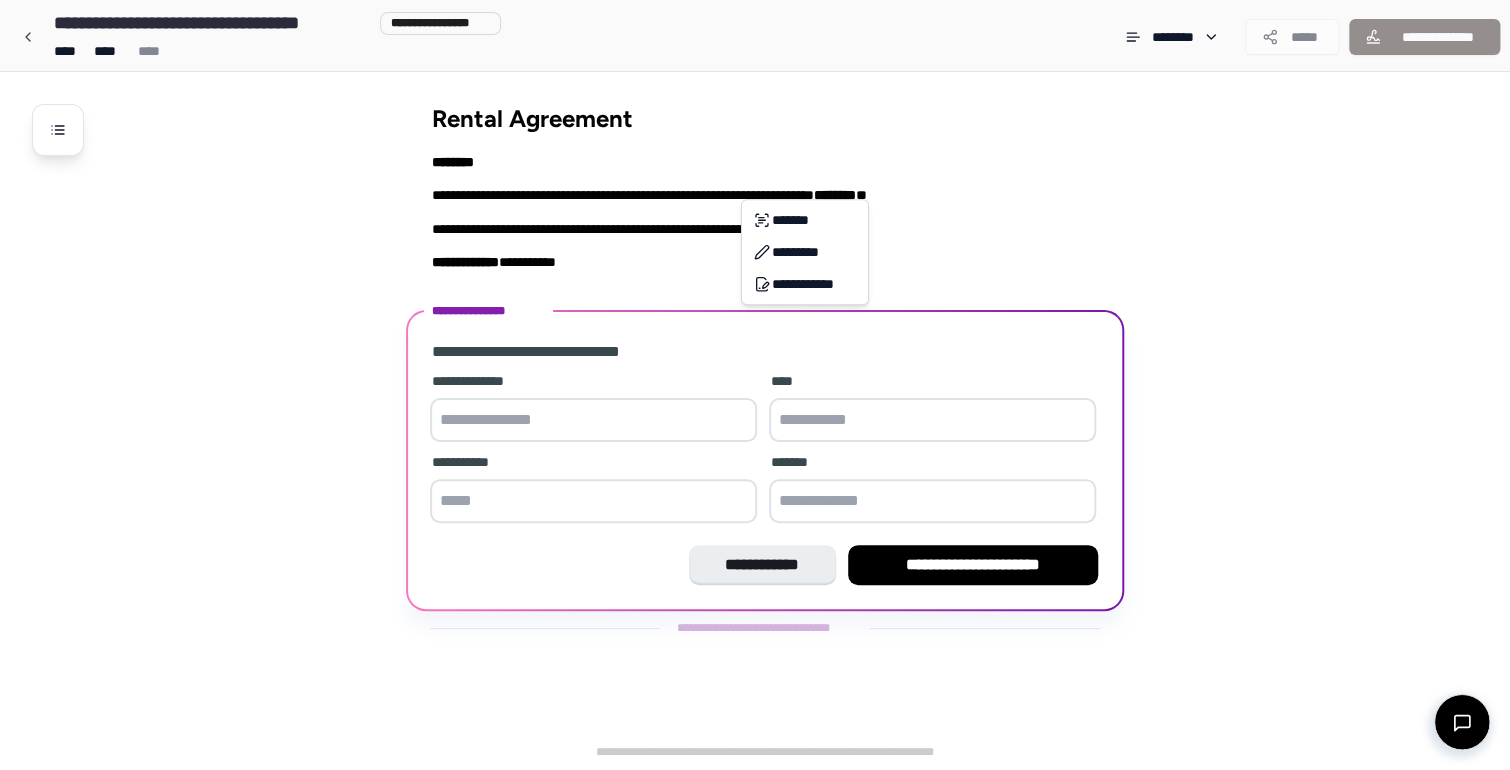 click on "**********" at bounding box center [755, 385] 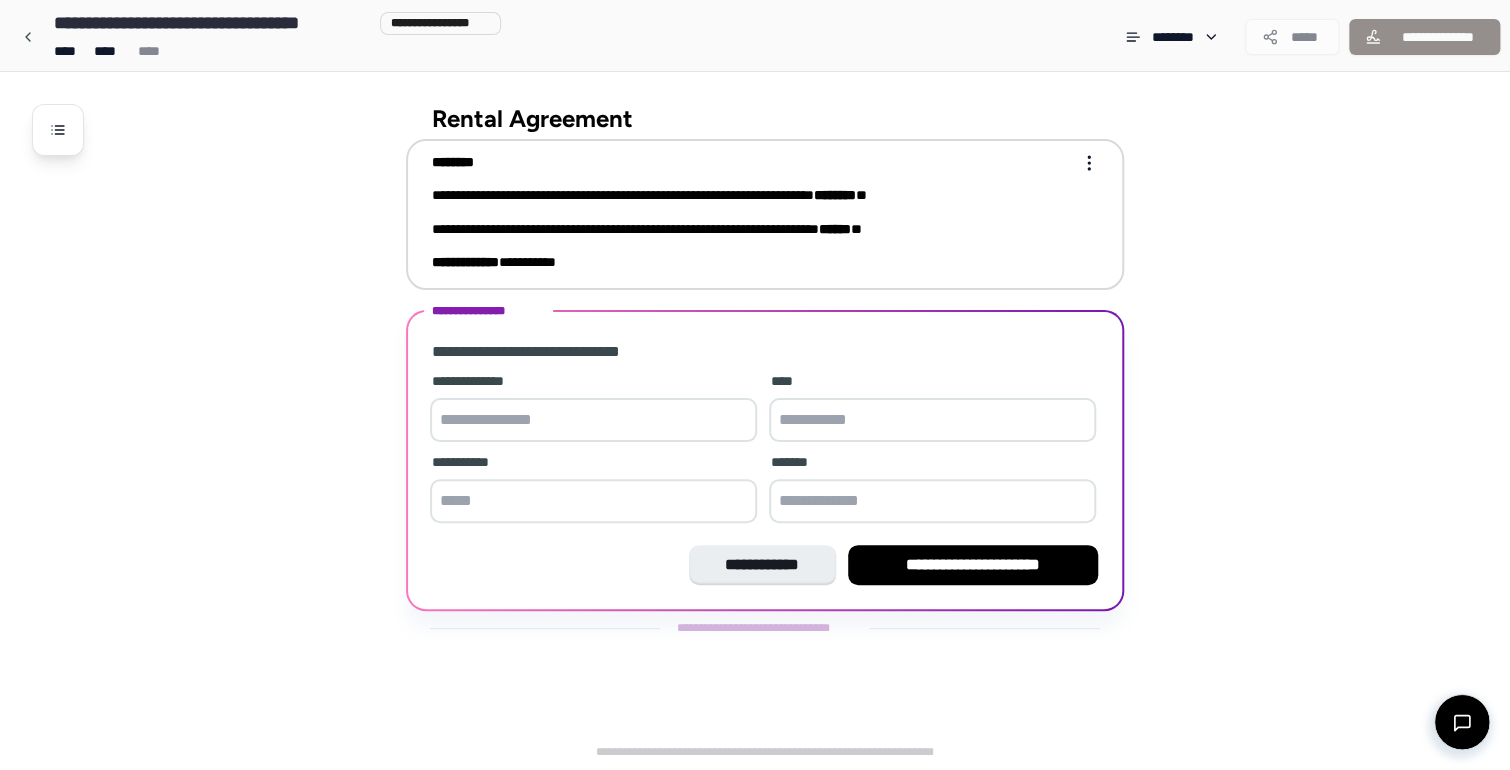 click on "**********" at bounding box center [755, 385] 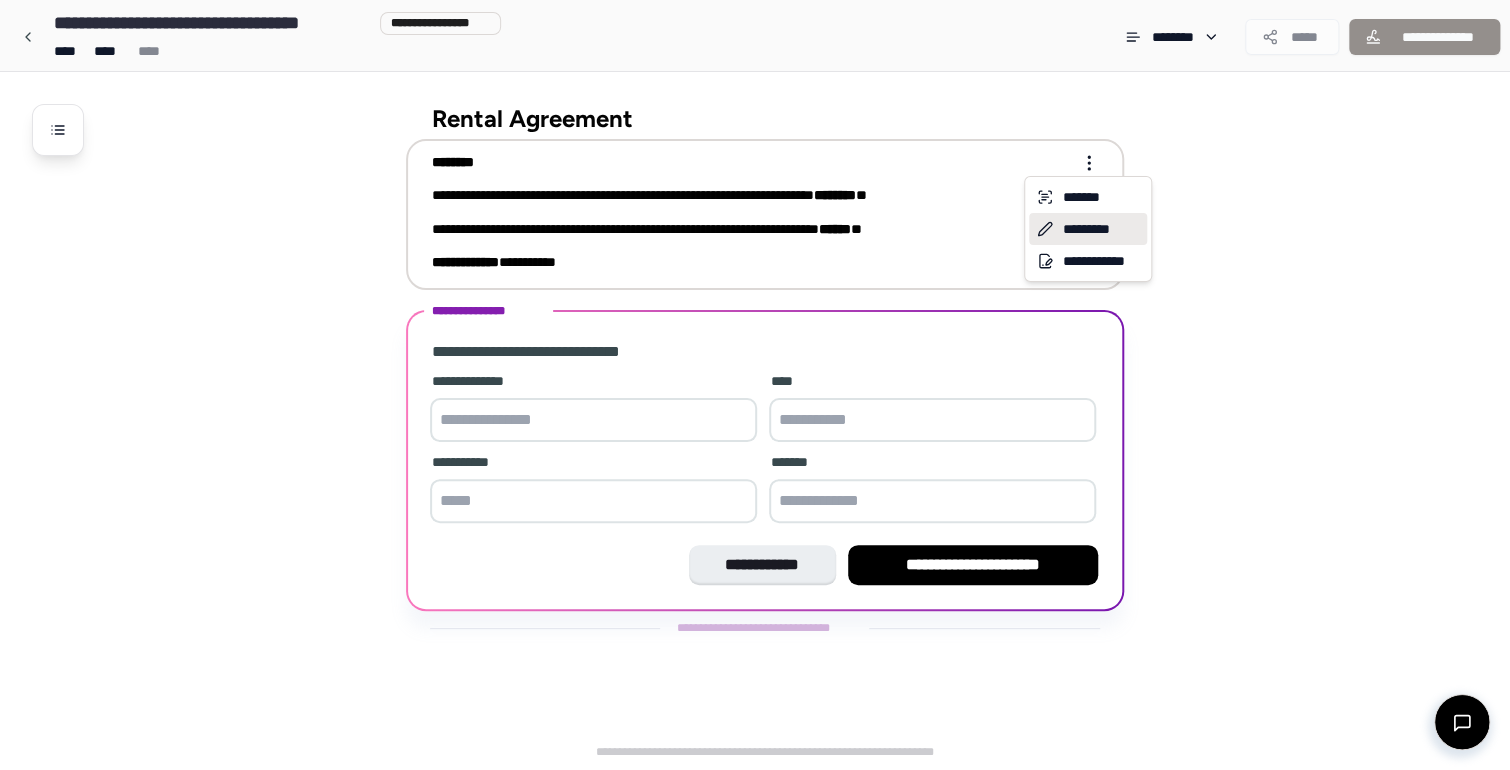 click on "*********" at bounding box center [1088, 229] 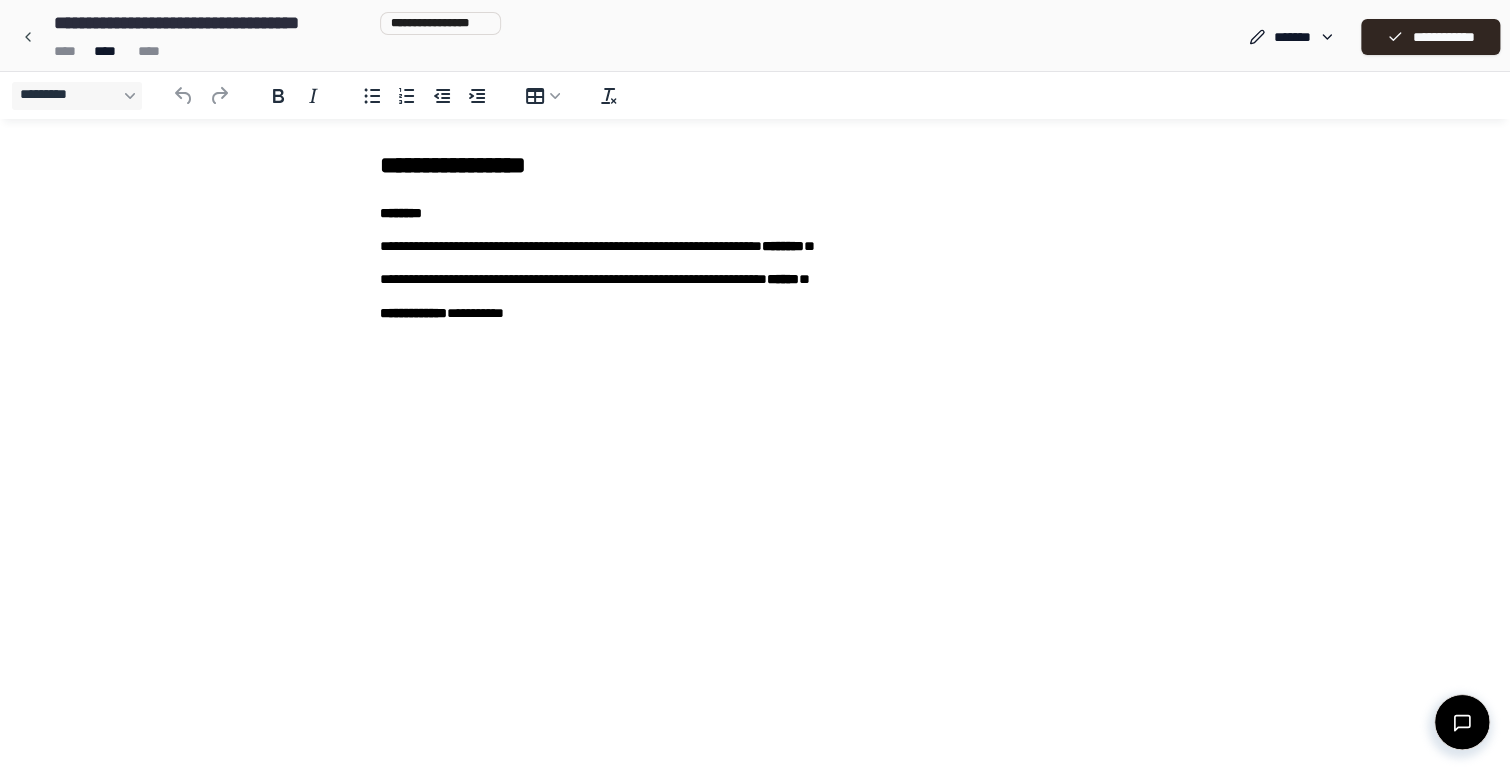 scroll, scrollTop: 0, scrollLeft: 0, axis: both 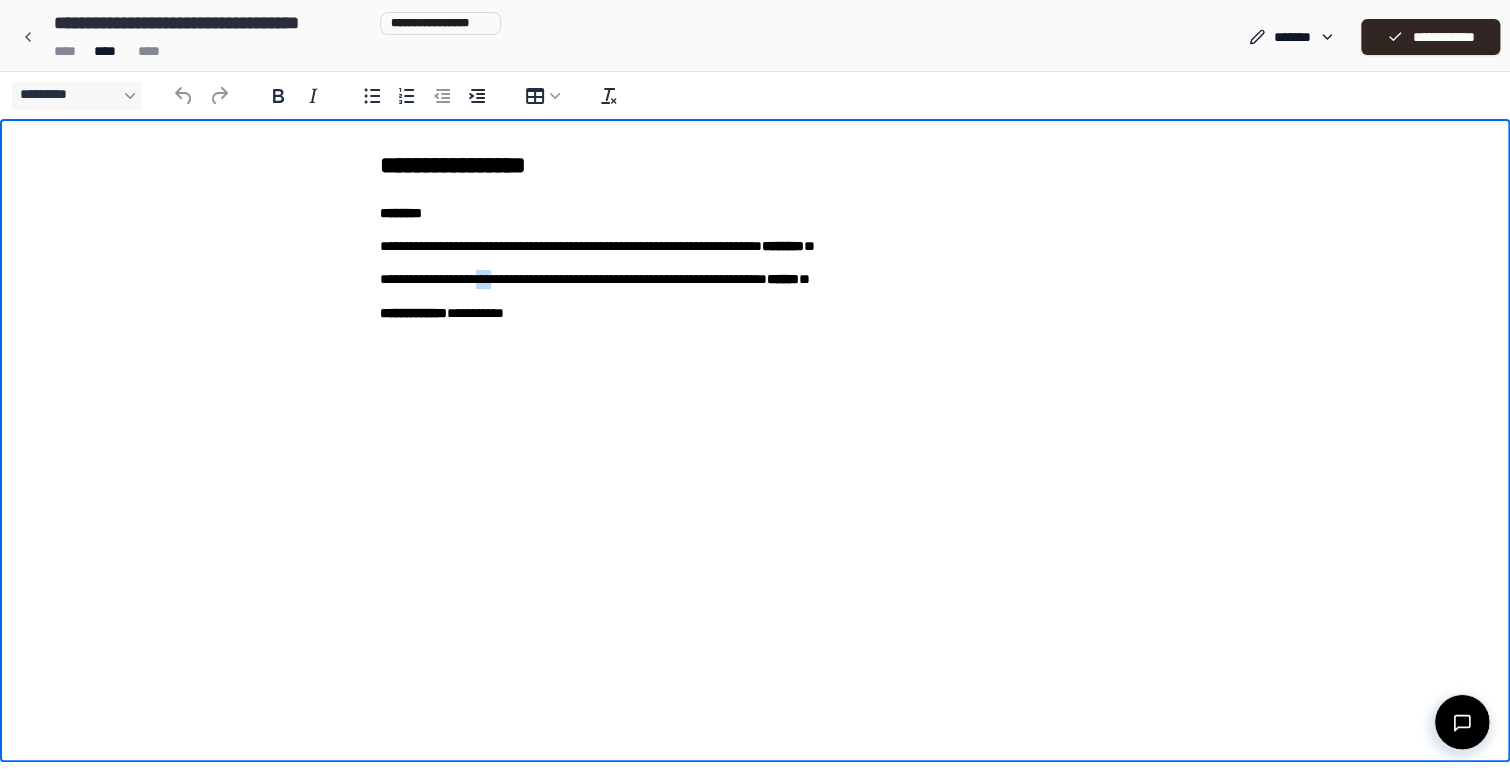 drag, startPoint x: 498, startPoint y: 283, endPoint x: 511, endPoint y: 284, distance: 13.038404 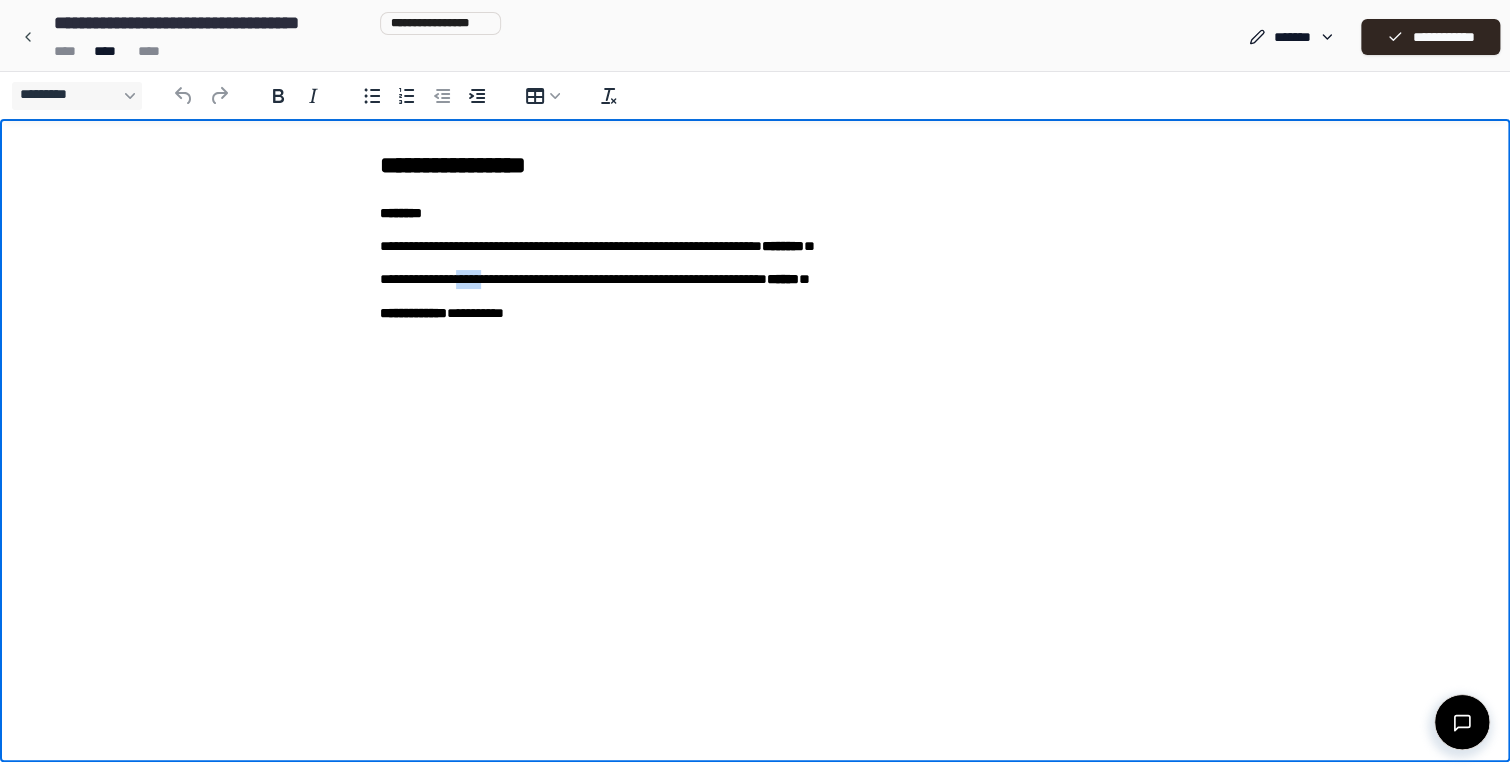 drag, startPoint x: 475, startPoint y: 279, endPoint x: 503, endPoint y: 284, distance: 28.442924 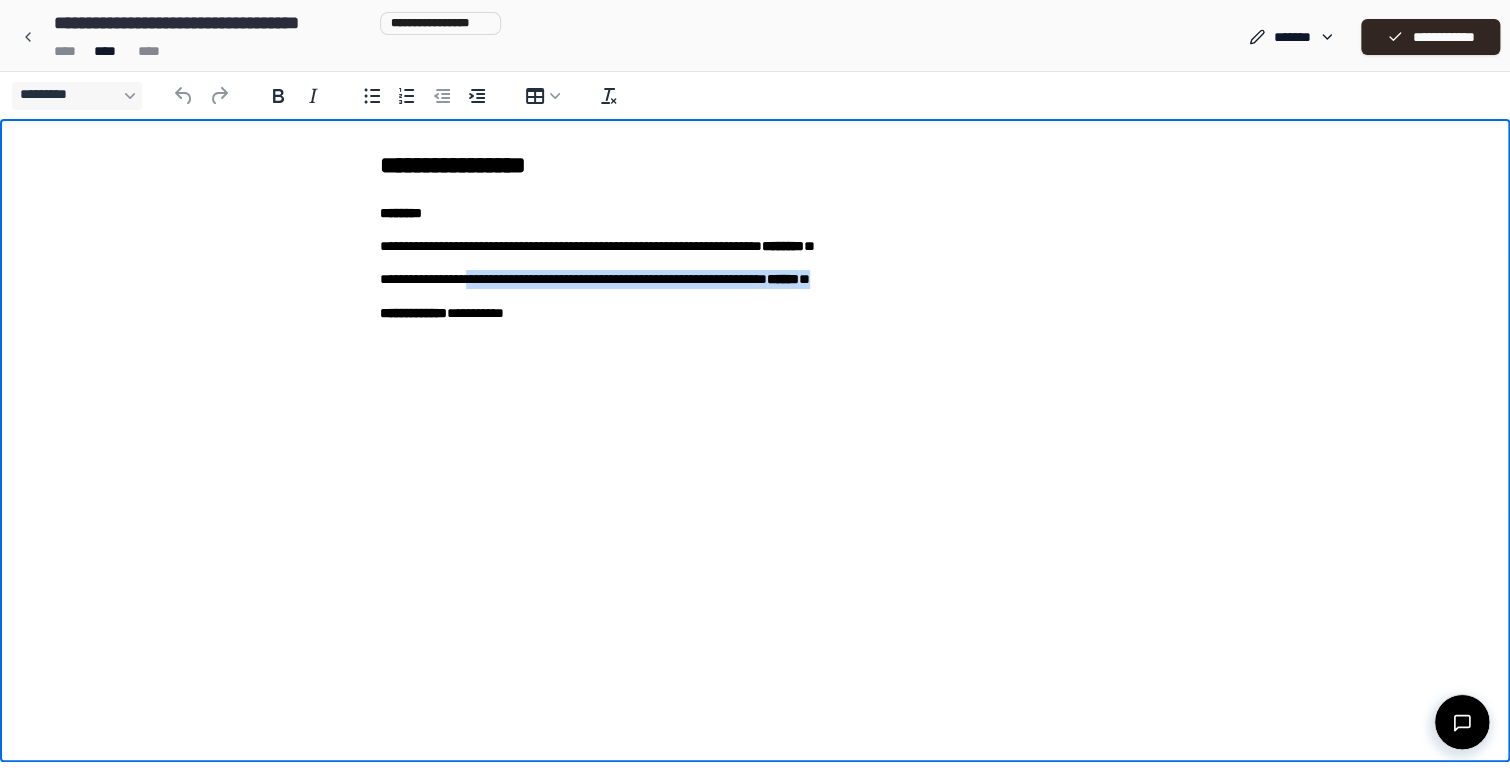 drag, startPoint x: 487, startPoint y: 281, endPoint x: 975, endPoint y: 285, distance: 488.0164 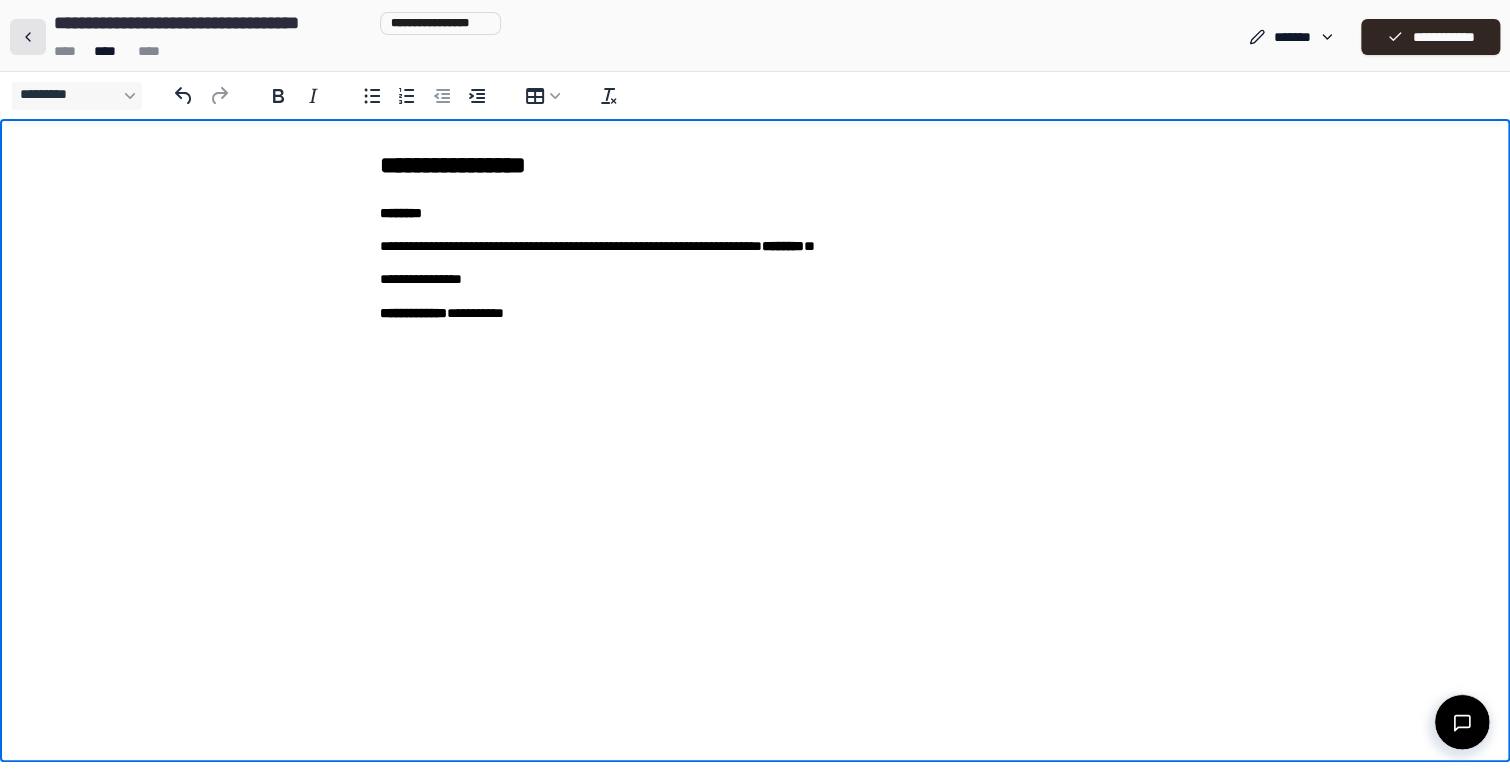 click at bounding box center [28, 37] 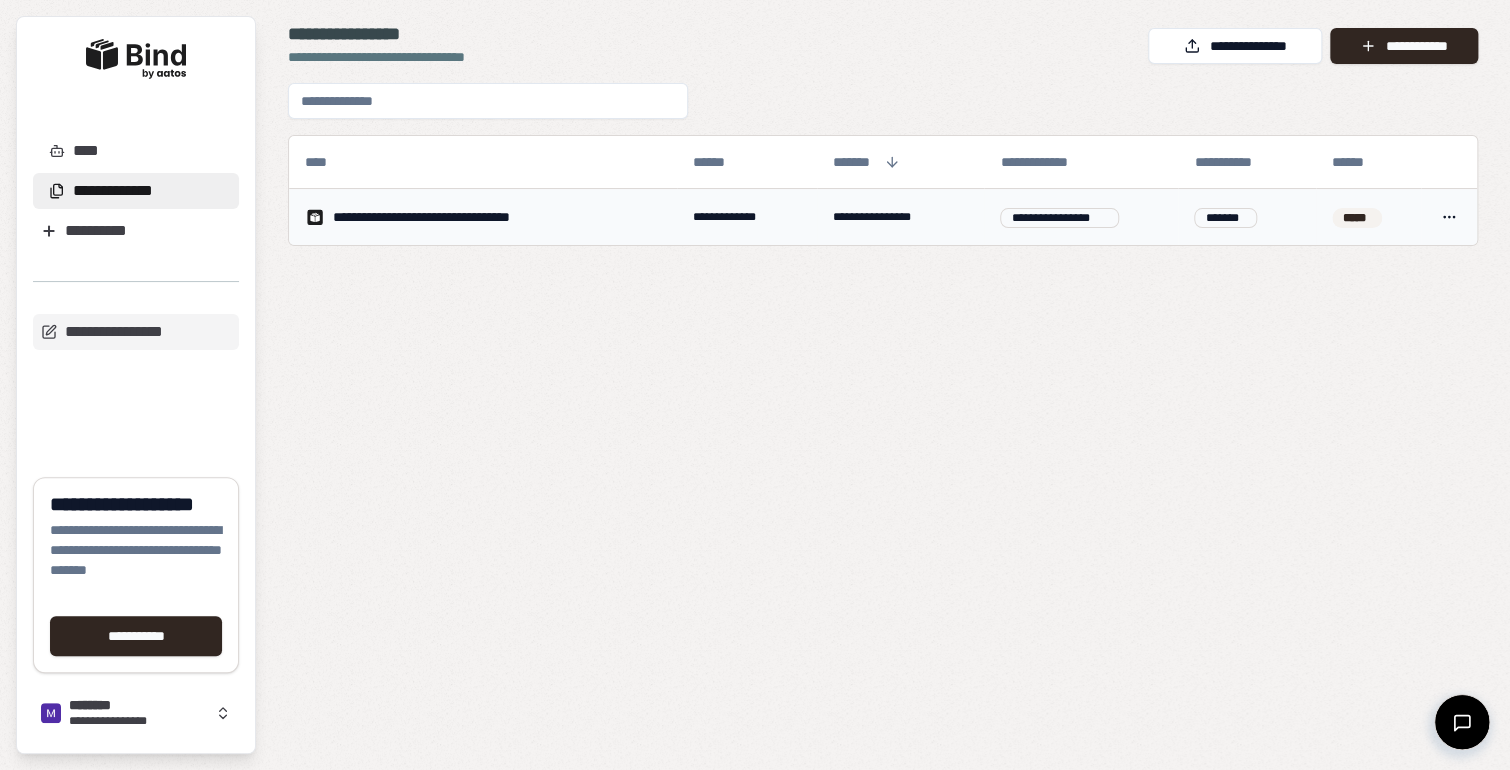 click on "**********" at bounding box center [454, 217] 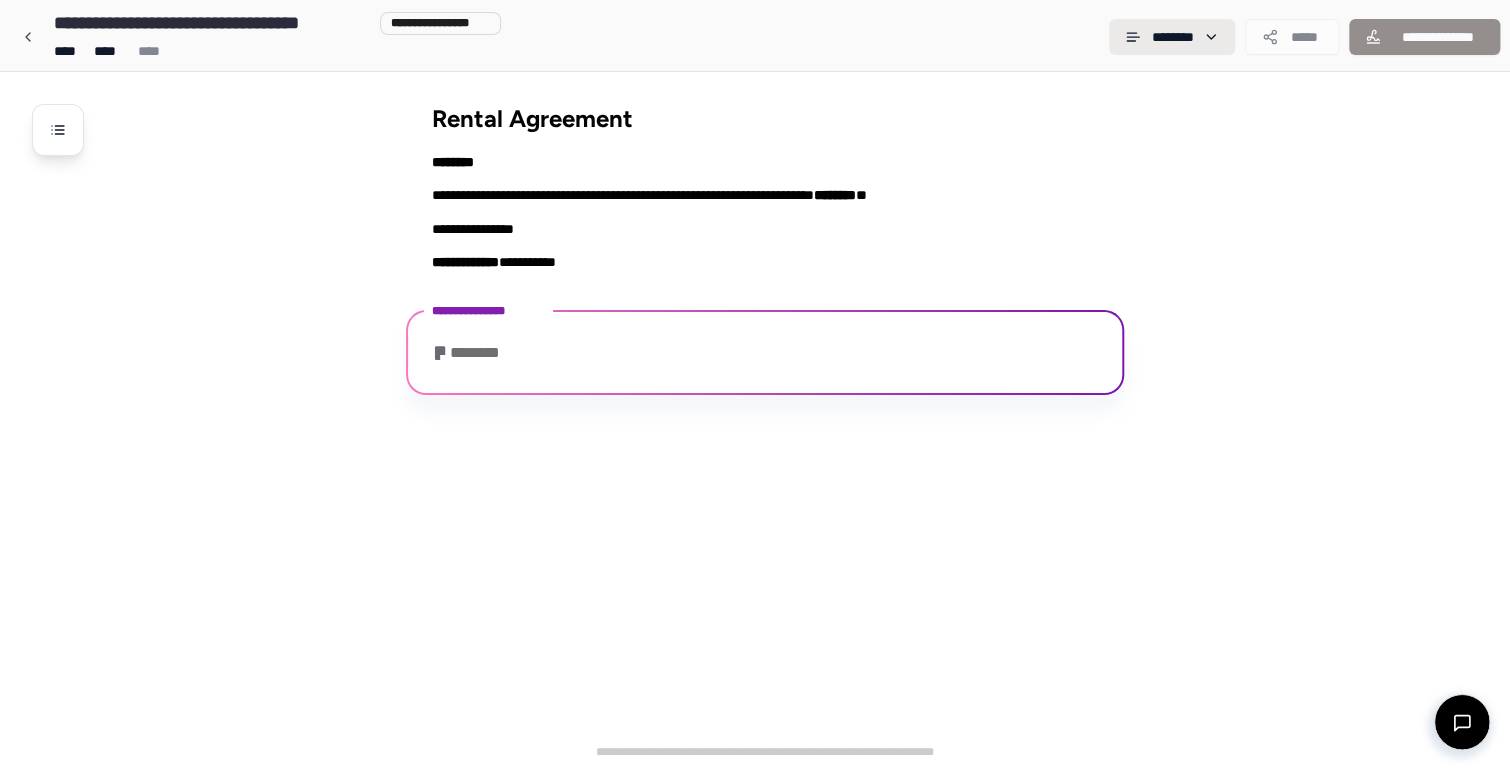 click on "**********" at bounding box center (755, 385) 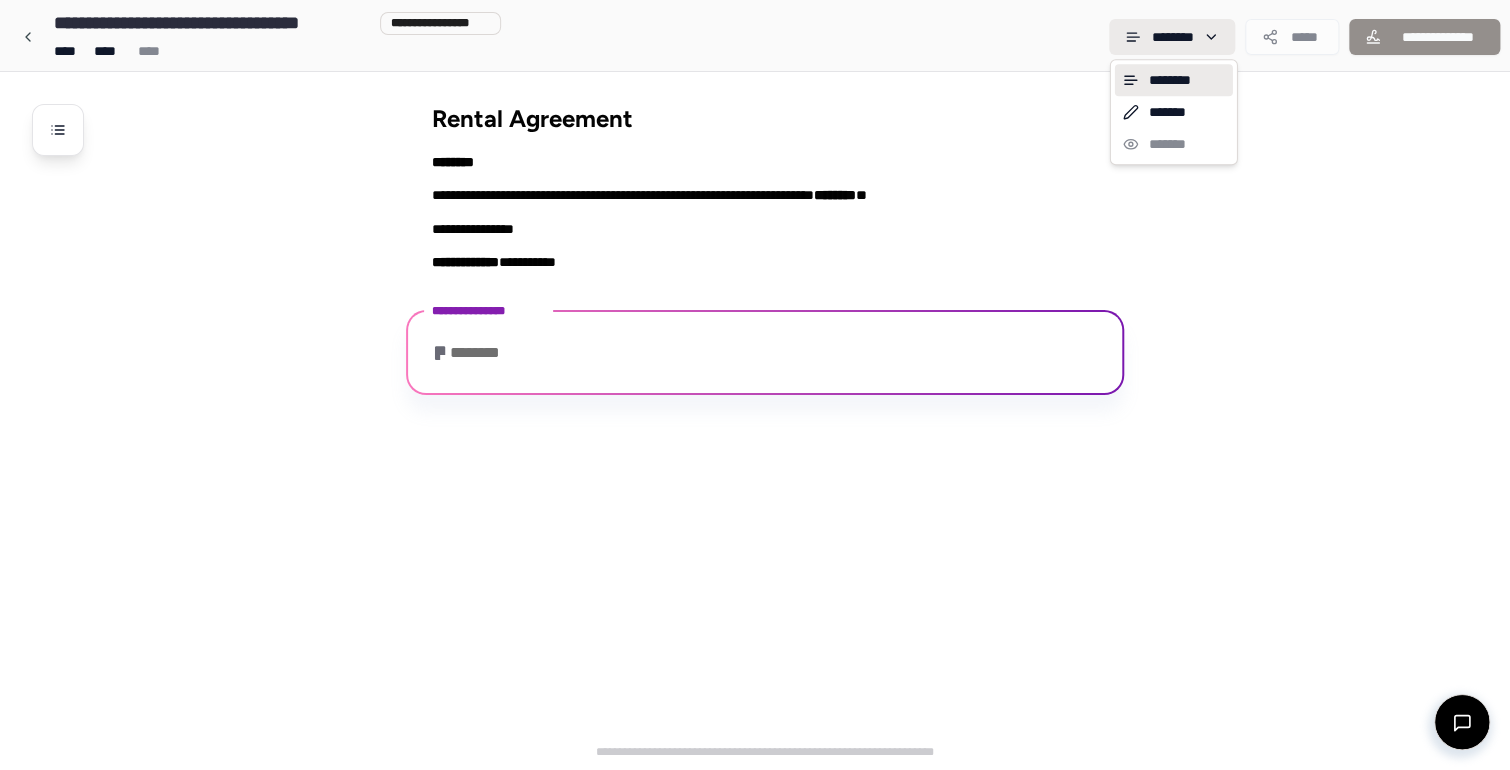 click on "**********" at bounding box center [755, 385] 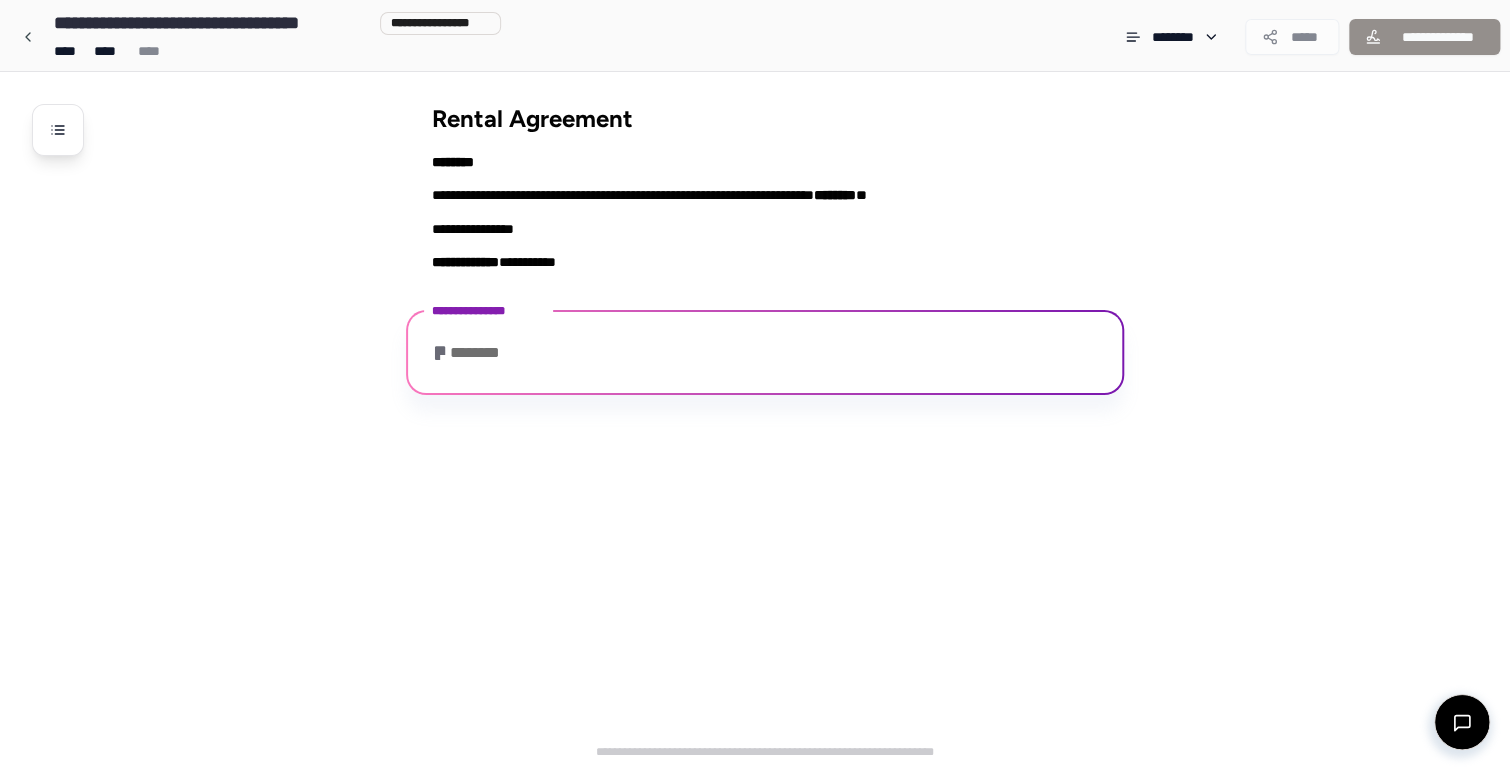 click on "********" at bounding box center (471, 353) 